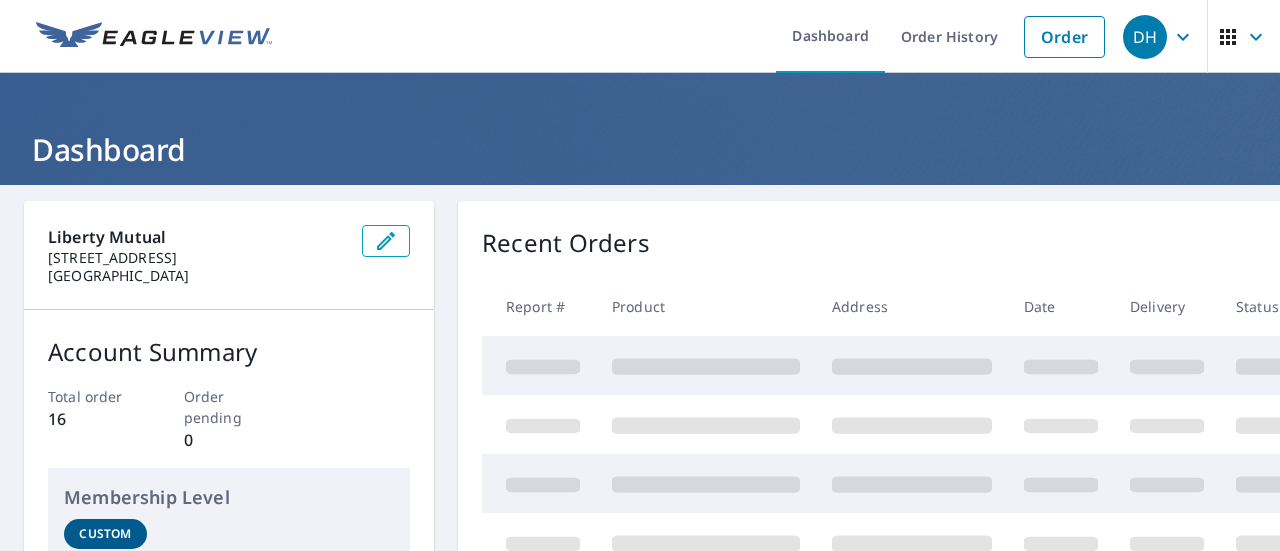 scroll, scrollTop: 0, scrollLeft: 0, axis: both 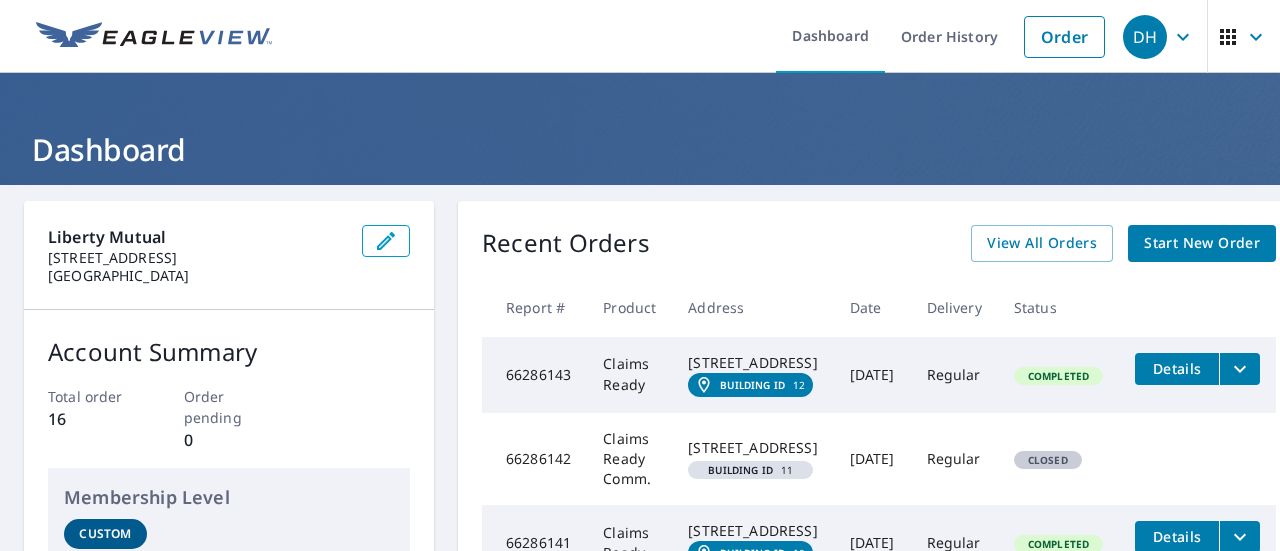 click on "[STREET_ADDRESS]" at bounding box center (752, 363) 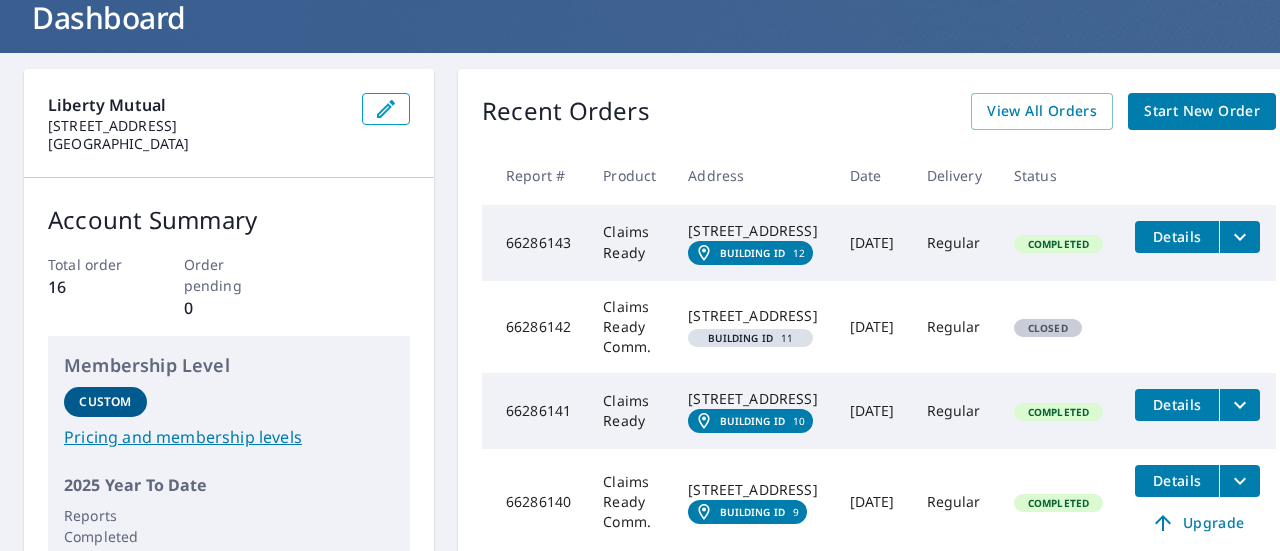 scroll, scrollTop: 133, scrollLeft: 0, axis: vertical 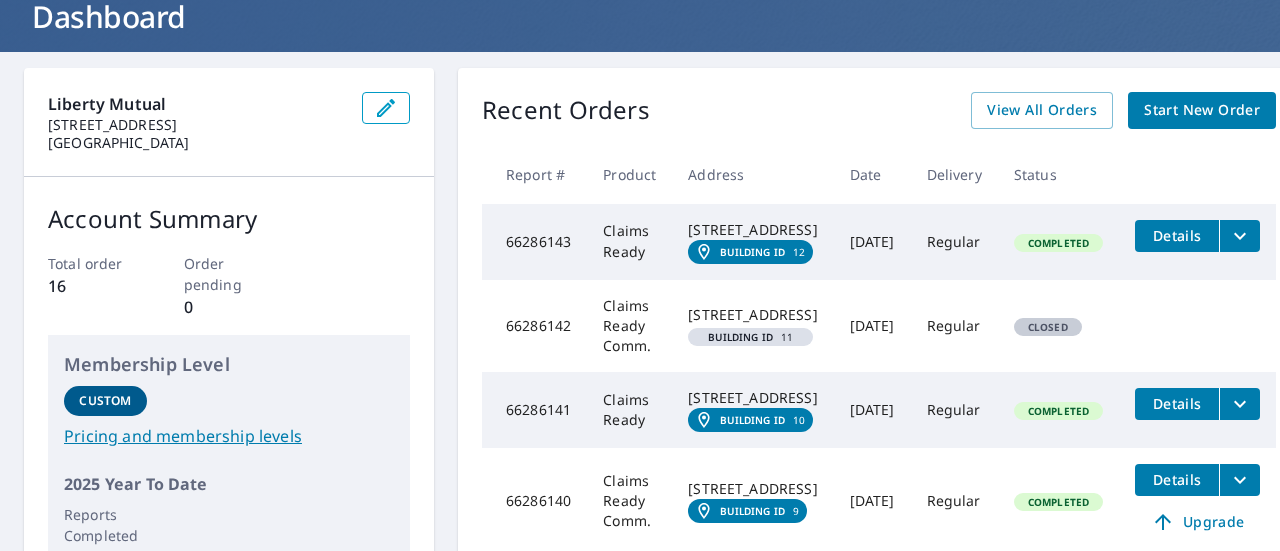 click on "[STREET_ADDRESS]" at bounding box center (752, 230) 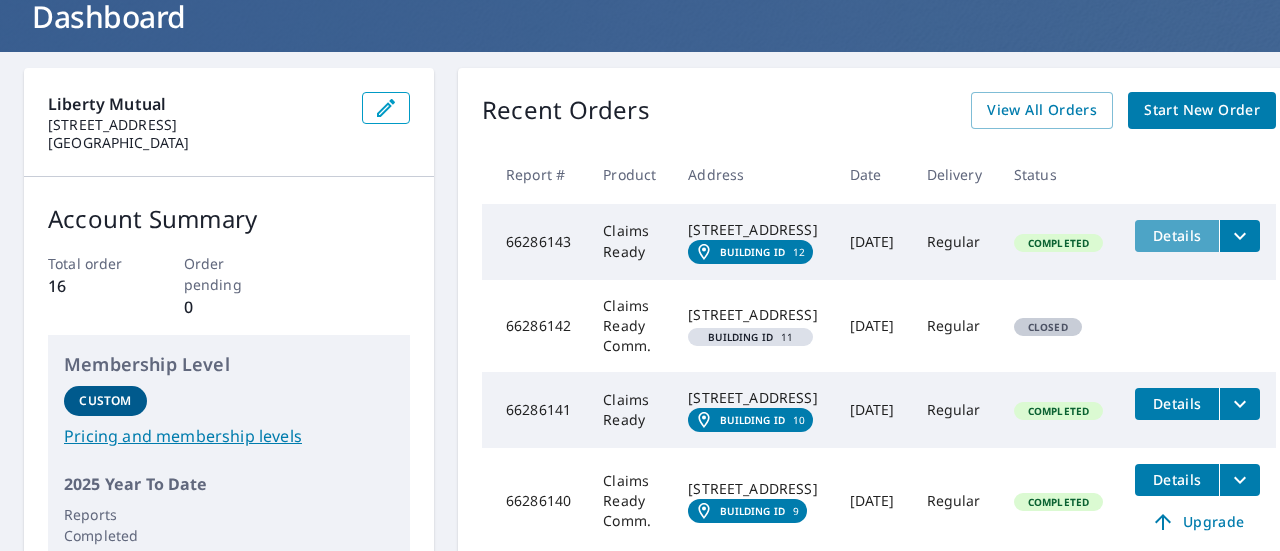 click on "Details" at bounding box center [1177, 235] 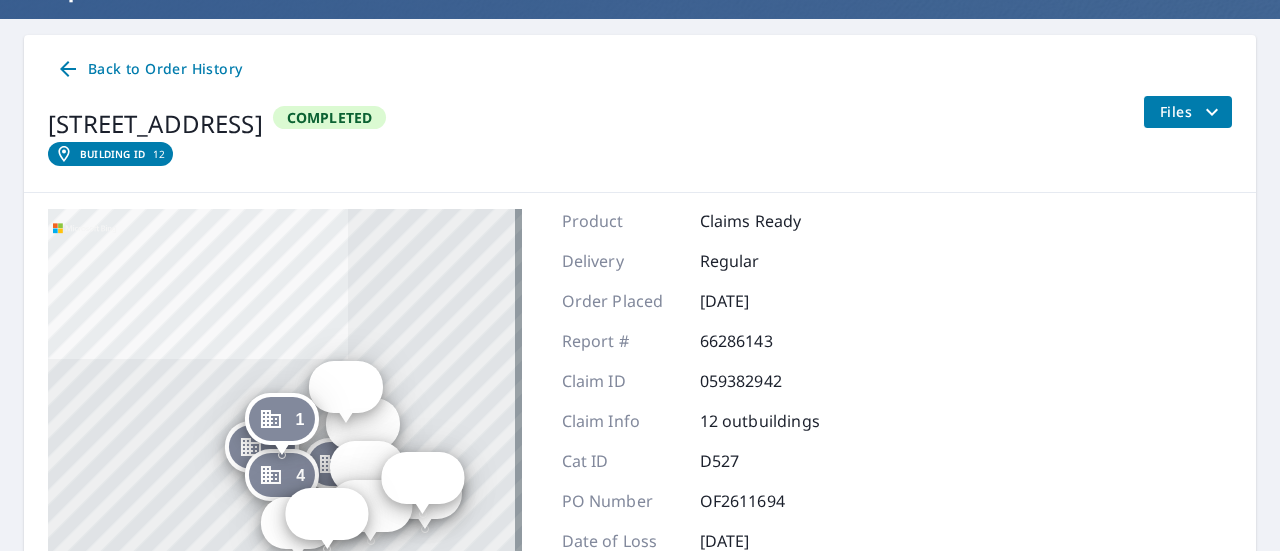 scroll, scrollTop: 266, scrollLeft: 0, axis: vertical 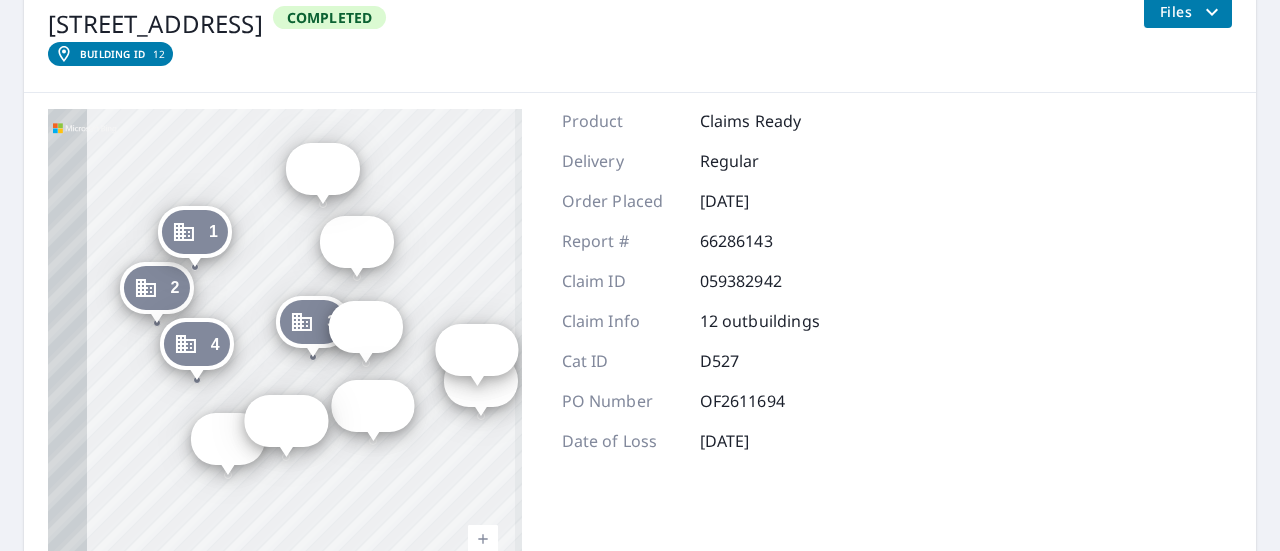 drag, startPoint x: 342, startPoint y: 335, endPoint x: 478, endPoint y: 273, distance: 149.46571 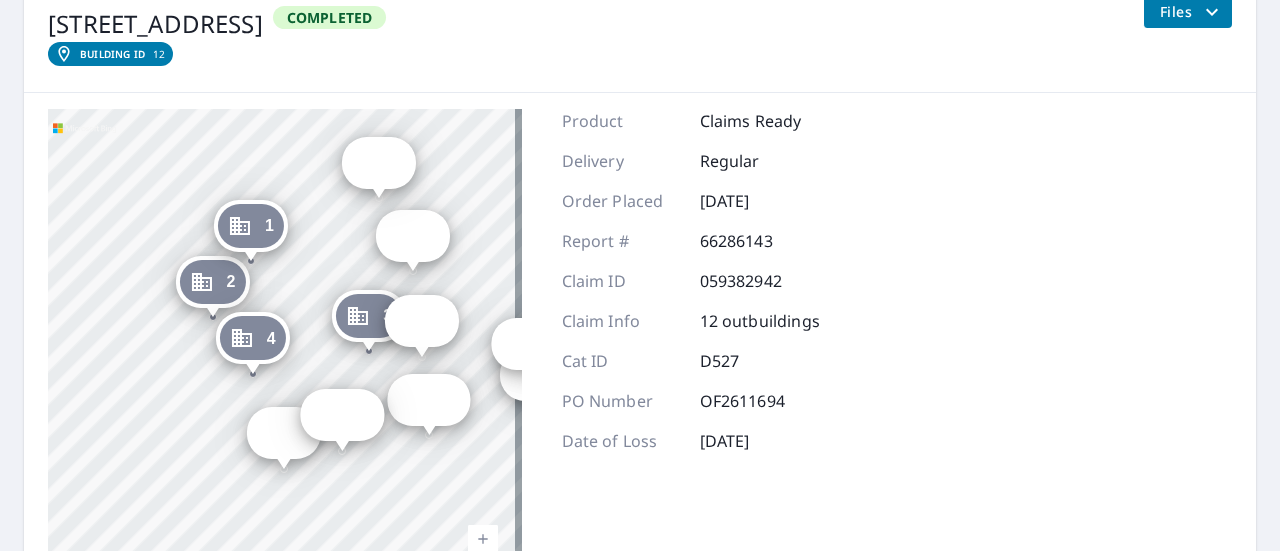 drag, startPoint x: 284, startPoint y: 270, endPoint x: 332, endPoint y: 267, distance: 48.09366 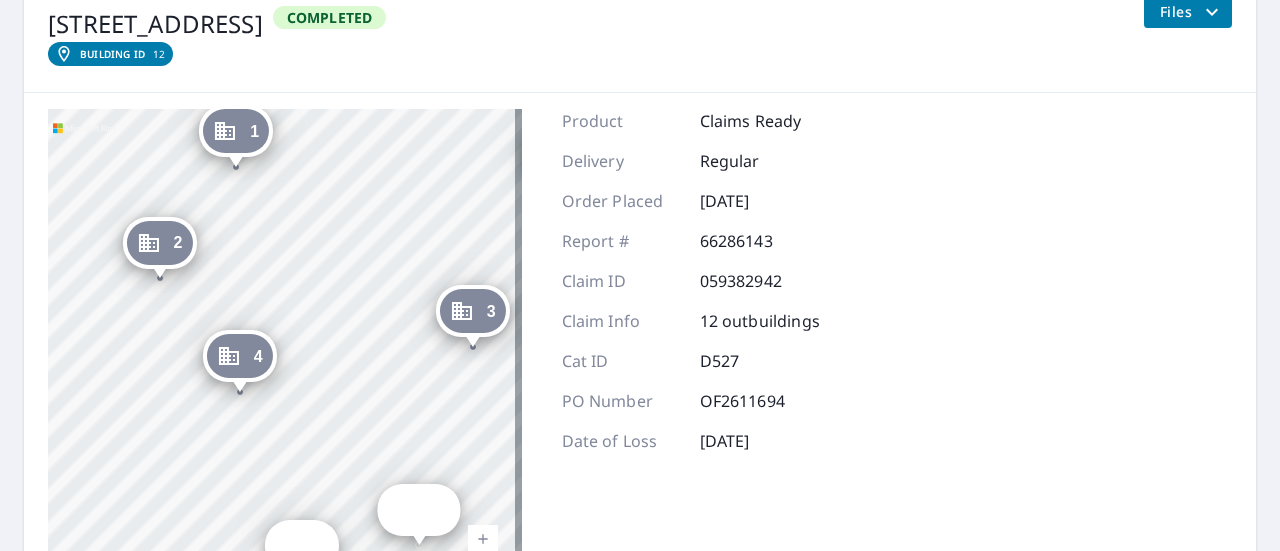 drag, startPoint x: 310, startPoint y: 336, endPoint x: 396, endPoint y: 227, distance: 138.84163 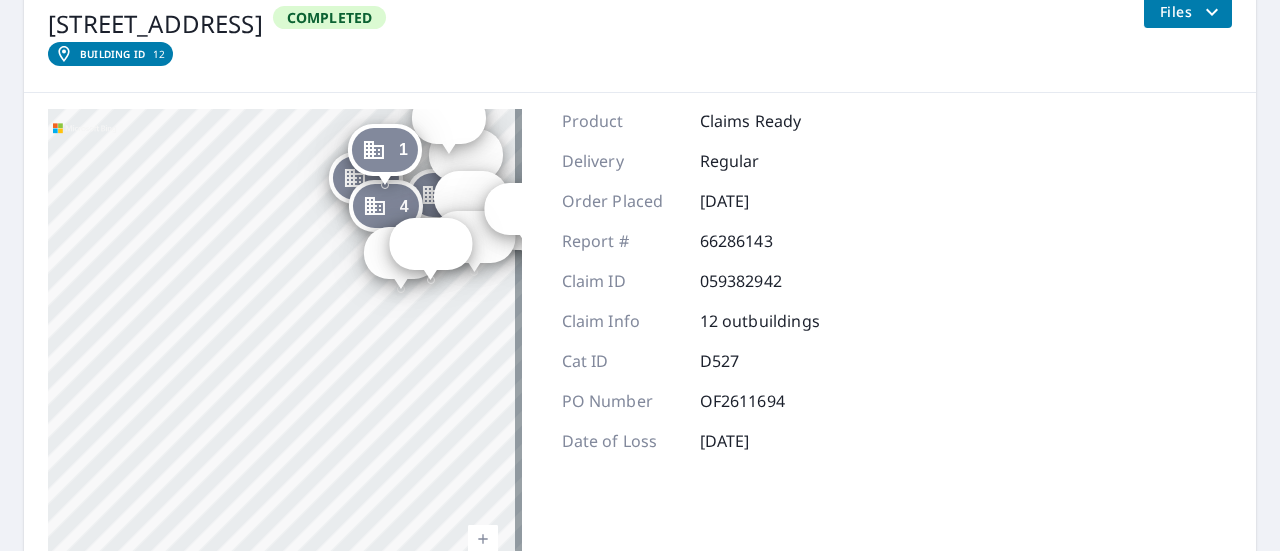 drag, startPoint x: 411, startPoint y: 359, endPoint x: 442, endPoint y: 332, distance: 41.109608 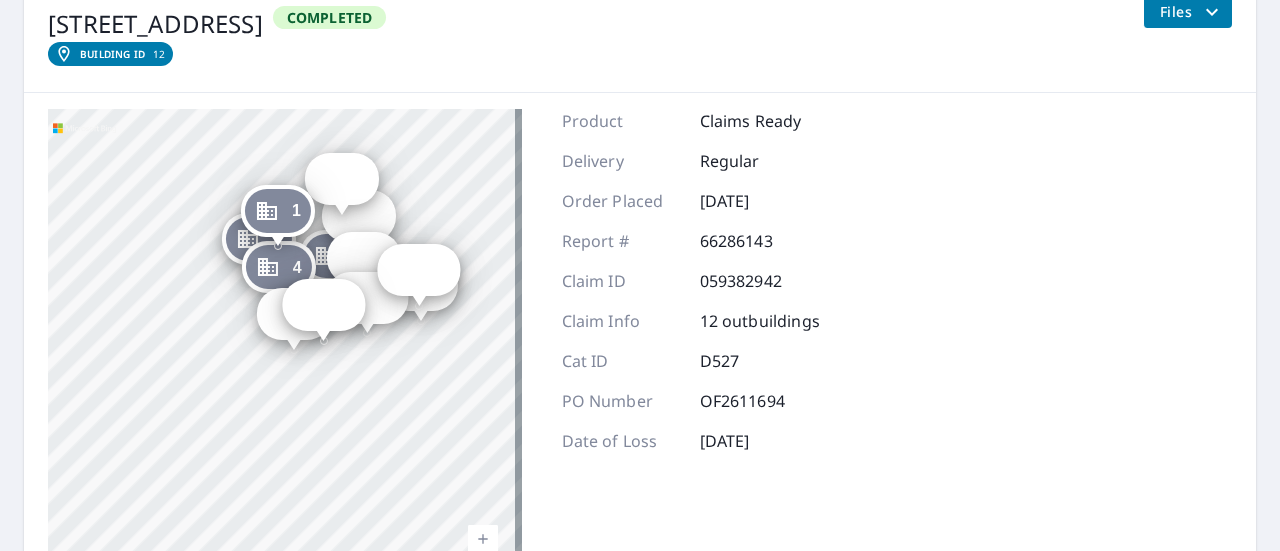 drag, startPoint x: 422, startPoint y: 332, endPoint x: 315, endPoint y: 393, distance: 123.16656 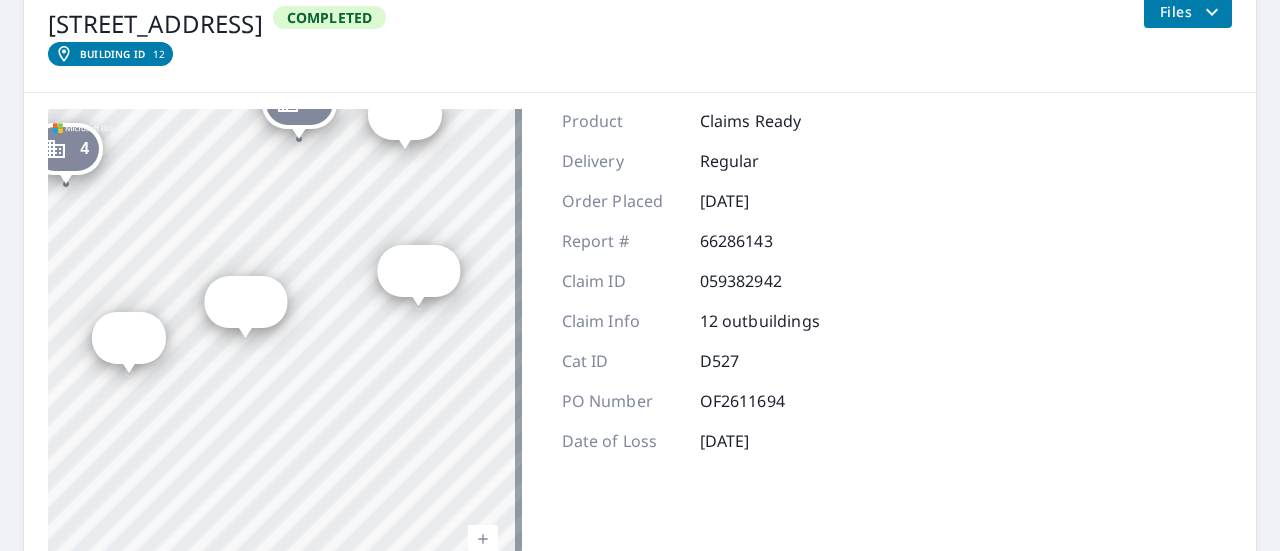drag, startPoint x: 376, startPoint y: 292, endPoint x: 383, endPoint y: 469, distance: 177.13837 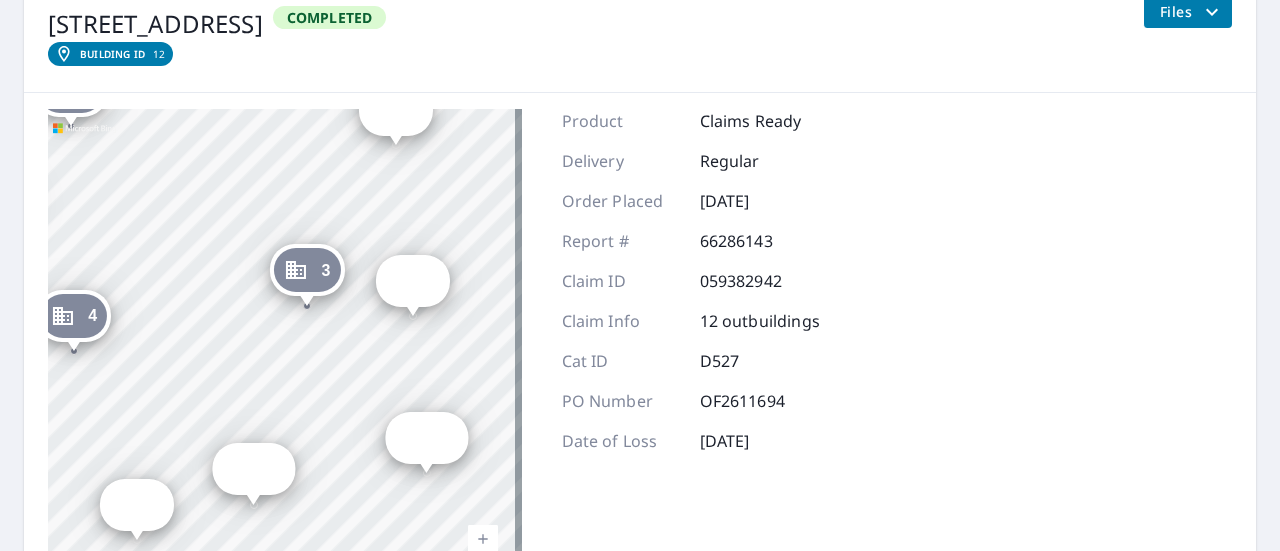 drag, startPoint x: 356, startPoint y: 259, endPoint x: 368, endPoint y: 402, distance: 143.50261 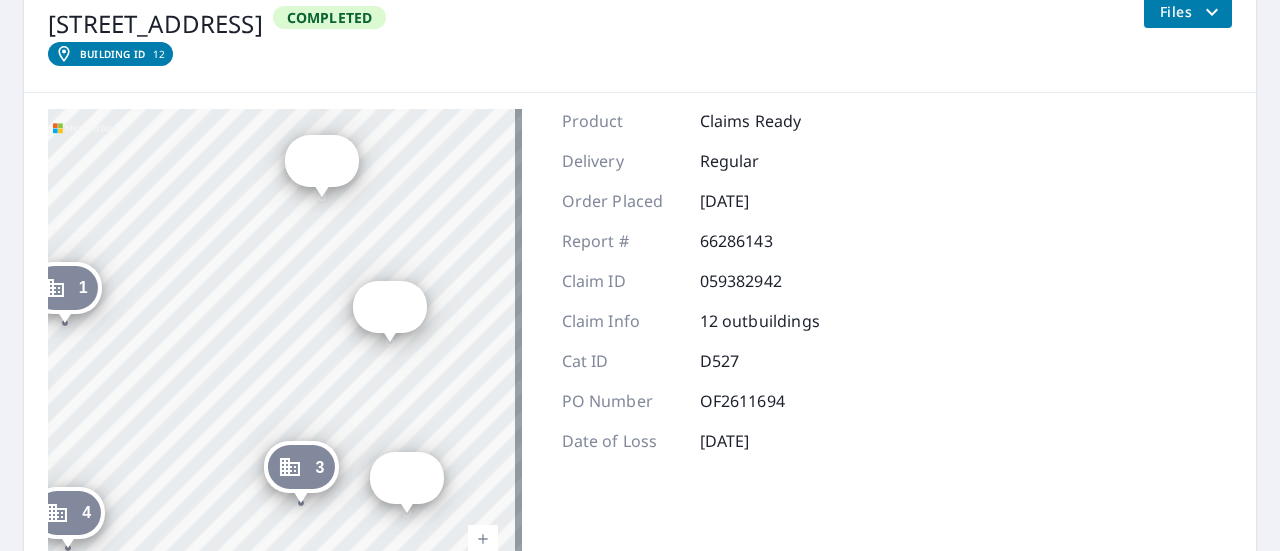 drag, startPoint x: 388, startPoint y: 240, endPoint x: 382, endPoint y: 437, distance: 197.09135 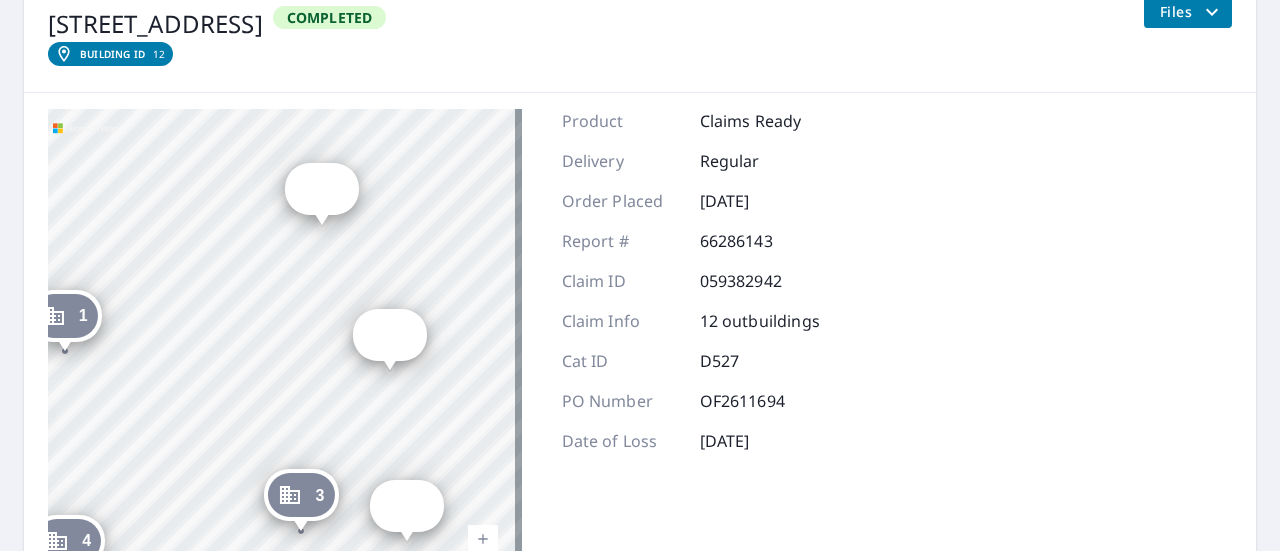 drag, startPoint x: 304, startPoint y: 341, endPoint x: 305, endPoint y: 359, distance: 18.027756 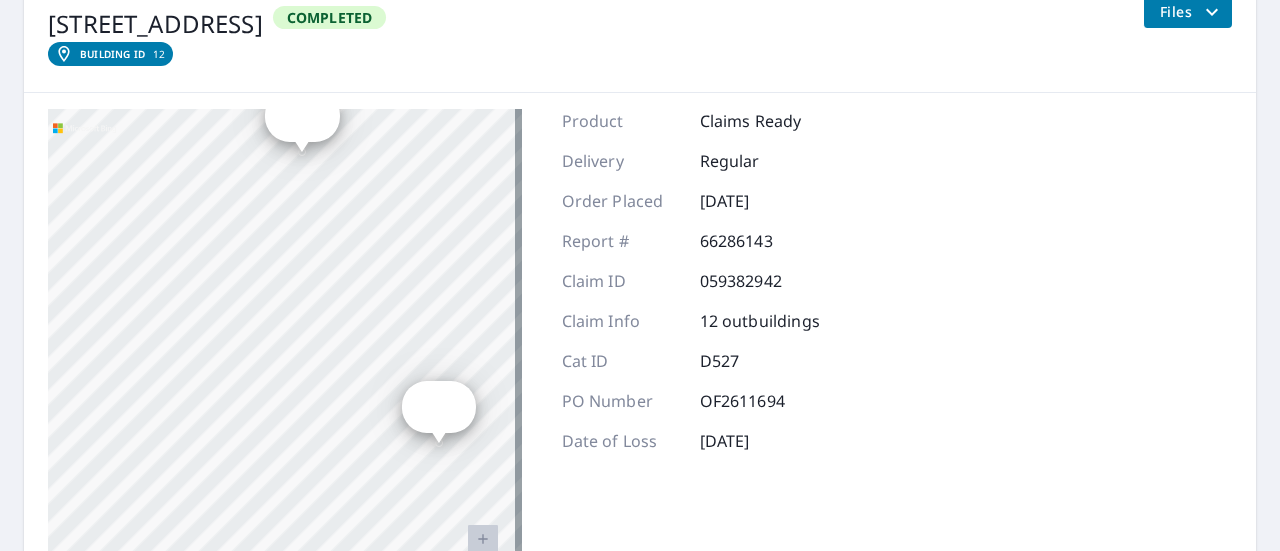 click on "2 [STREET_ADDRESS]-8589 3 [STREET_ADDRESS]-8589 4 [STREET_ADDRESS]-8589 5 [STREET_ADDRESS]-8589 6 [GEOGRAPHIC_DATA] 7 [STREET_ADDRESS] 8 [STREET_ADDRESS][GEOGRAPHIC_DATA] 9 [STREET_ADDRESS] 10 [STREET_ADDRESS] 11 [STREET_ADDRESS] 12 [STREET_ADDRESS]-8589 1 [STREET_ADDRESS]" at bounding box center (285, 359) 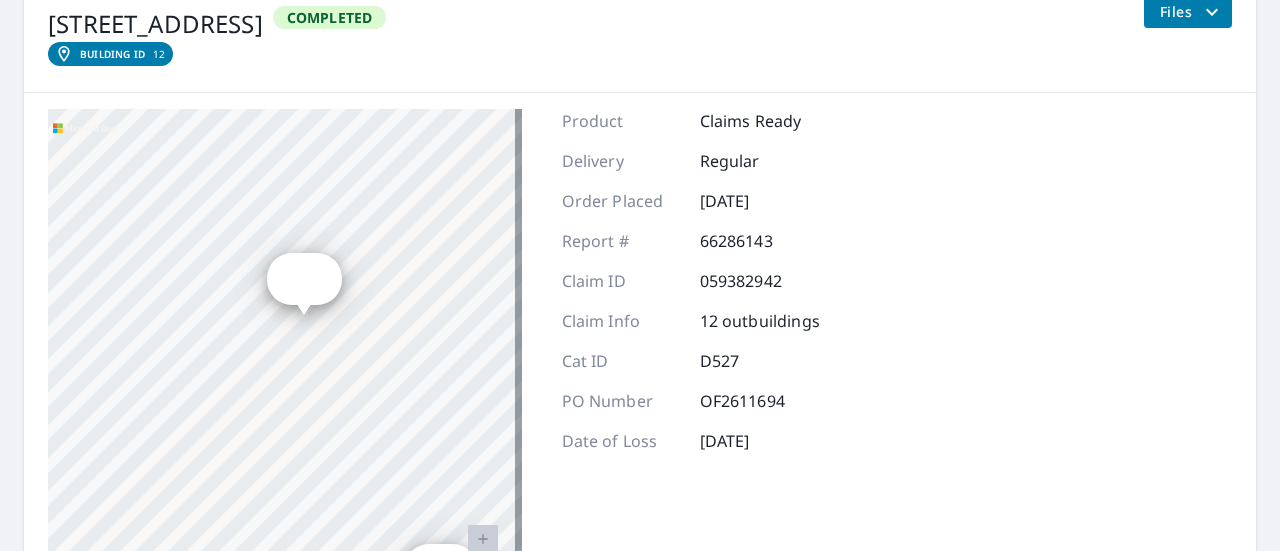 drag, startPoint x: 368, startPoint y: 225, endPoint x: 370, endPoint y: 375, distance: 150.01334 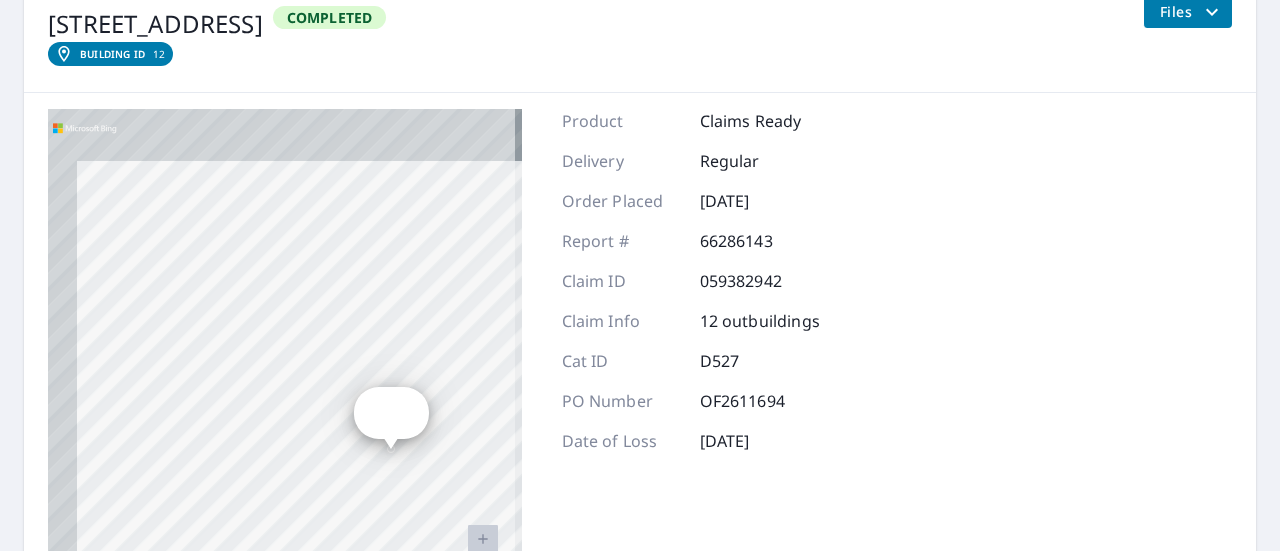 drag, startPoint x: 314, startPoint y: 294, endPoint x: 389, endPoint y: 407, distance: 135.62448 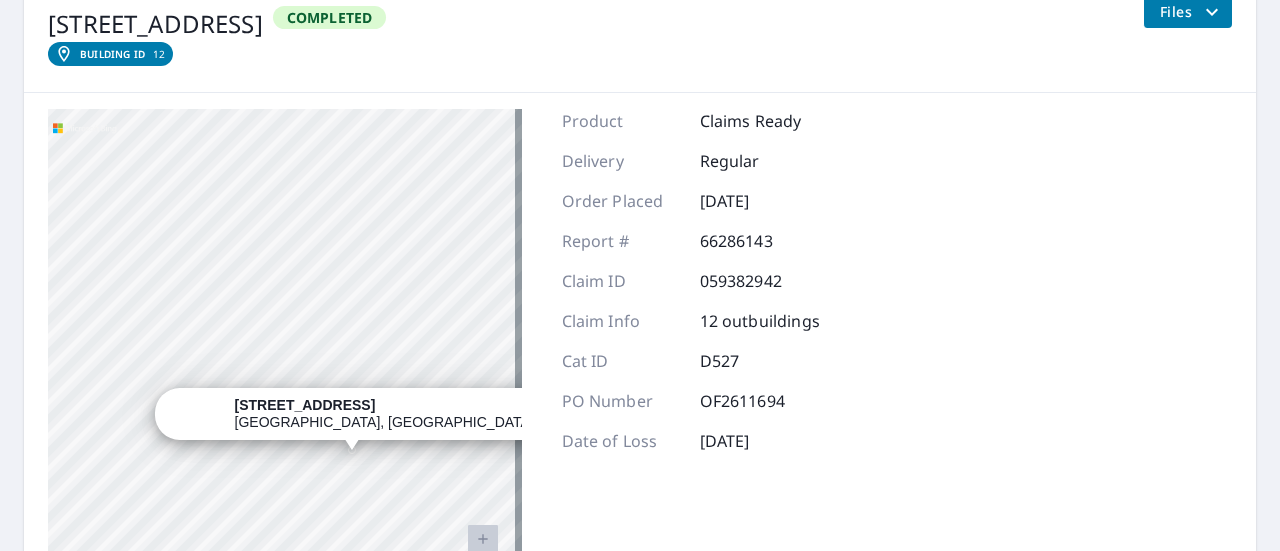 drag, startPoint x: 143, startPoint y: 288, endPoint x: 289, endPoint y: 391, distance: 178.67569 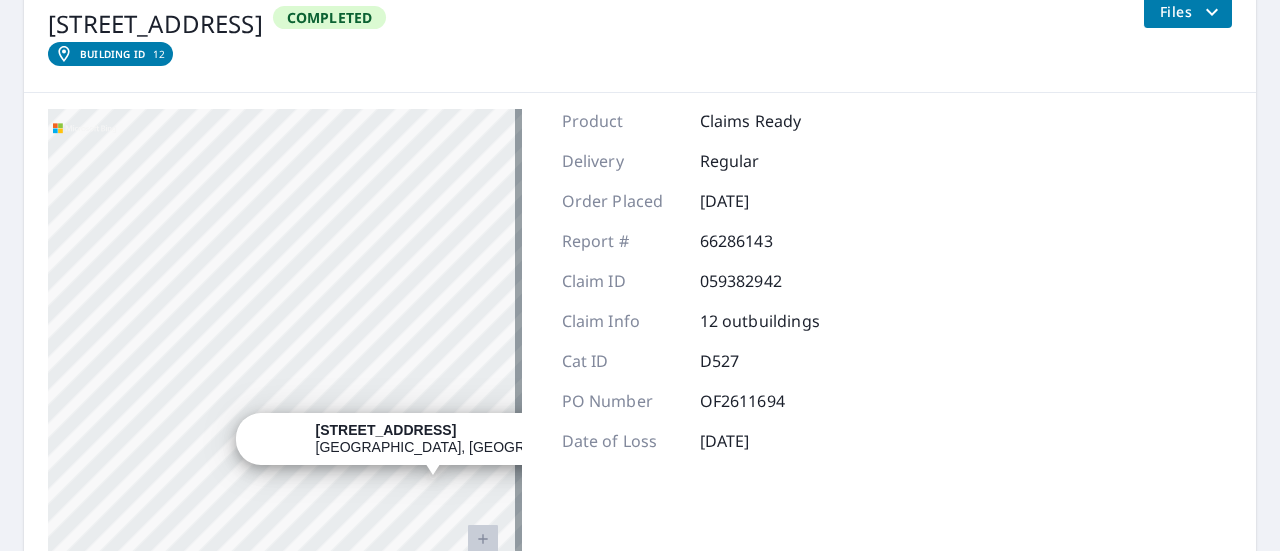 drag, startPoint x: 200, startPoint y: 309, endPoint x: 344, endPoint y: 339, distance: 147.09181 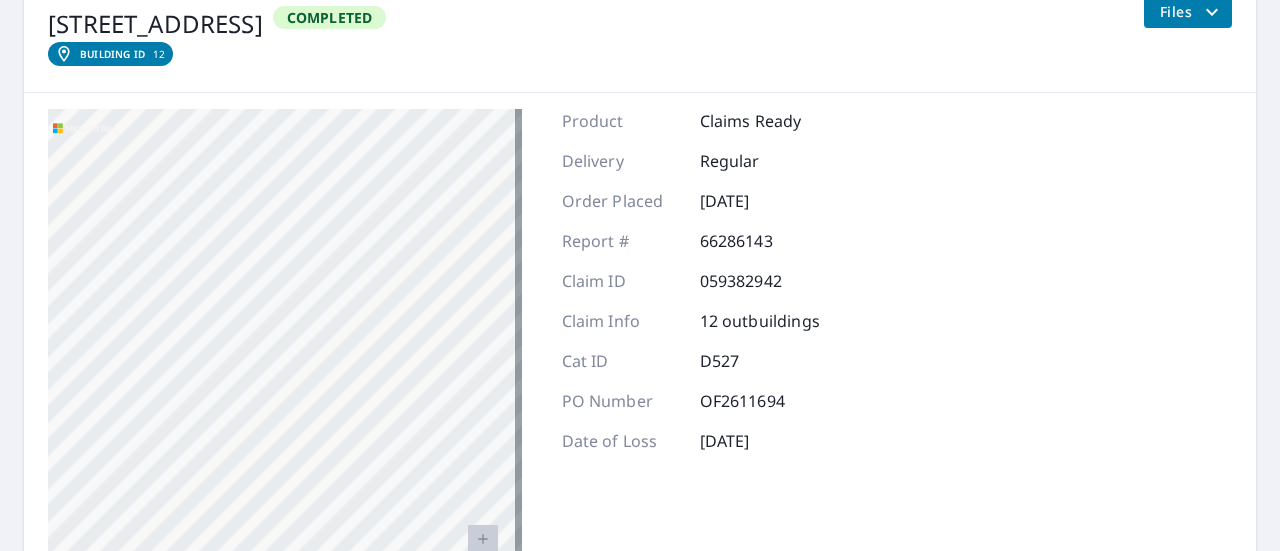 drag, startPoint x: 212, startPoint y: 348, endPoint x: 382, endPoint y: 469, distance: 208.66481 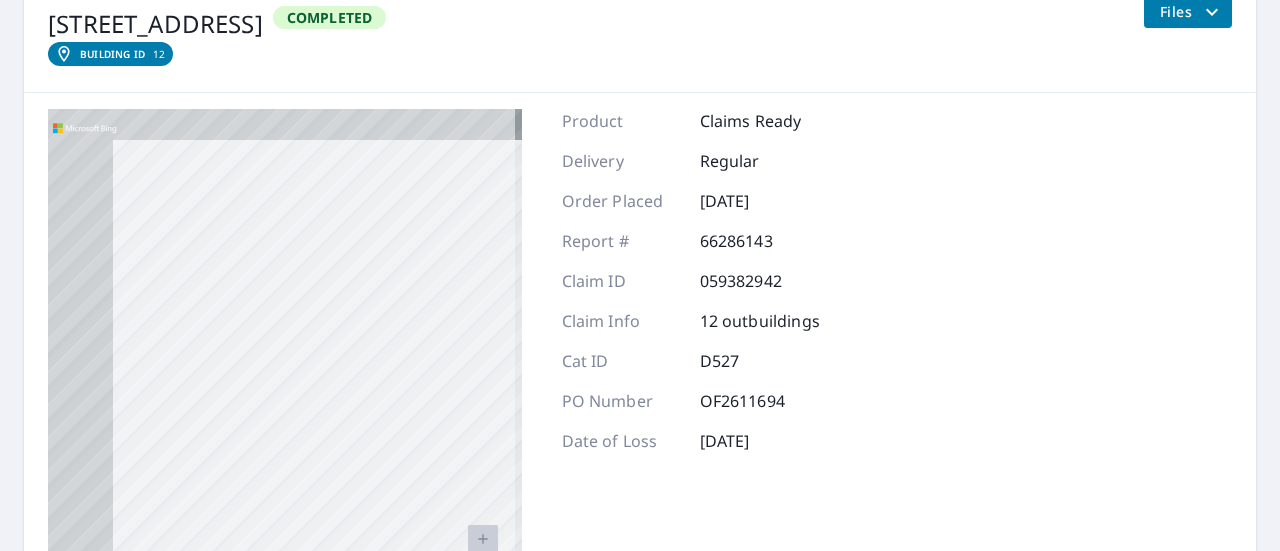 drag, startPoint x: 296, startPoint y: 407, endPoint x: 389, endPoint y: 423, distance: 94.36631 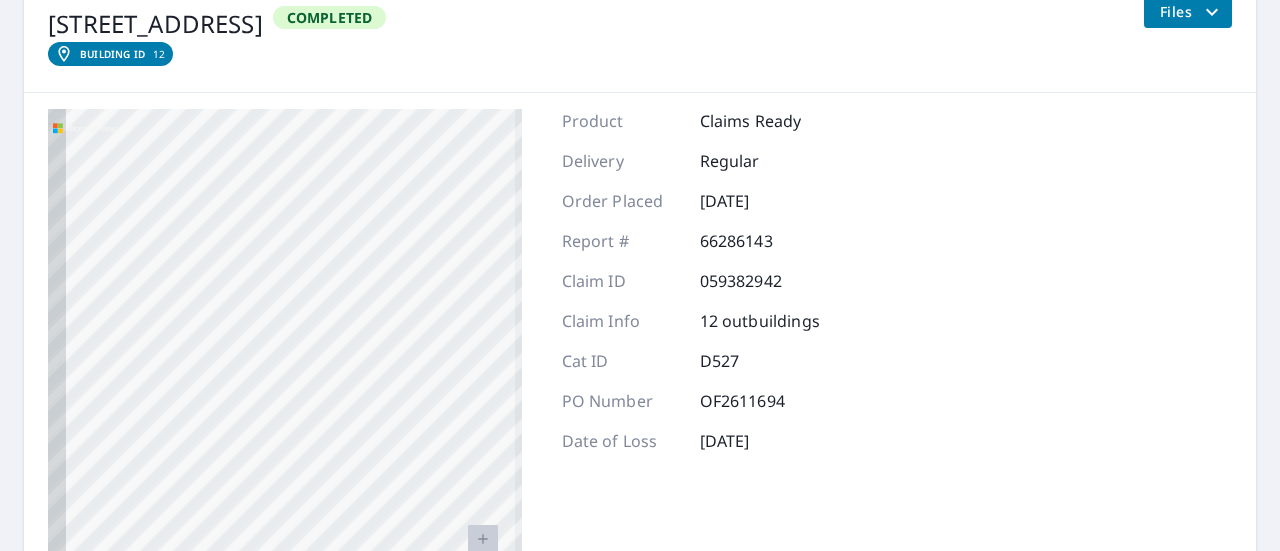 drag, startPoint x: 222, startPoint y: 407, endPoint x: 429, endPoint y: 237, distance: 267.86005 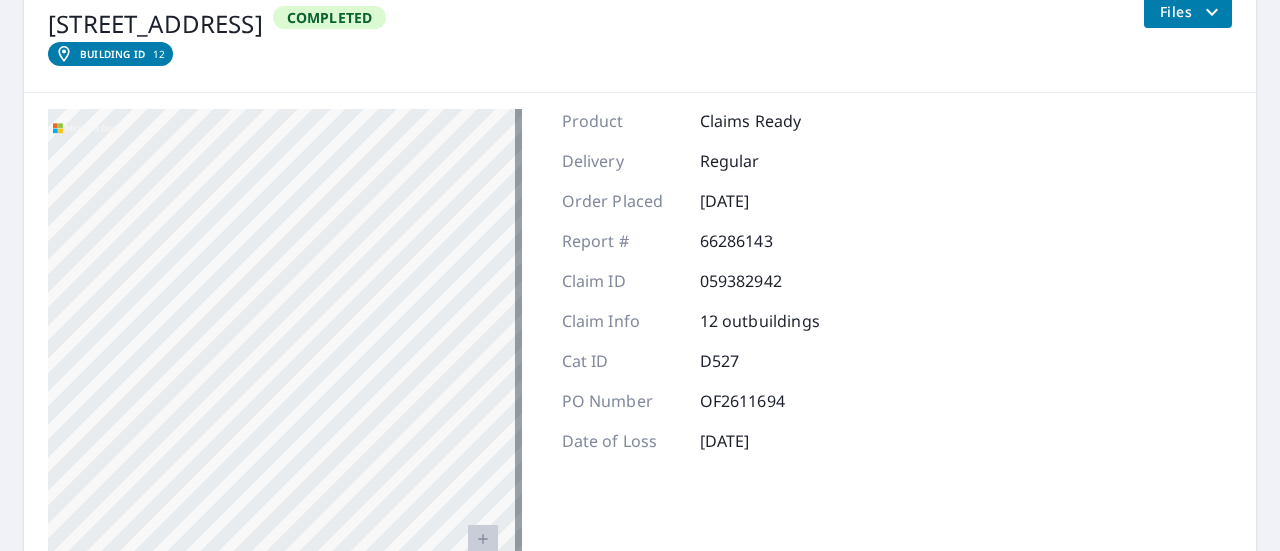 drag, startPoint x: 231, startPoint y: 380, endPoint x: 266, endPoint y: 383, distance: 35.128338 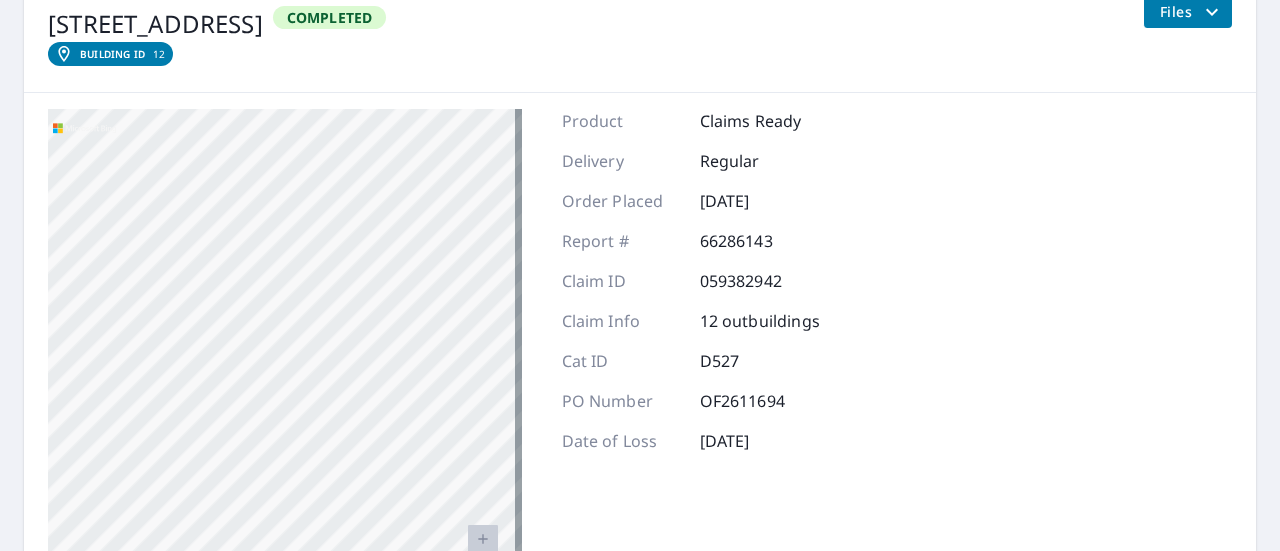 click on "1 [STREET_ADDRESS] 2 [STREET_ADDRESS]-8589 3 [STREET_ADDRESS]-8589 4 [STREET_ADDRESS]-8589 5 [STREET_ADDRESS]-8589 6 [STREET_ADDRESS] 7 [STREET_ADDRESS] 9 [GEOGRAPHIC_DATA][STREET_ADDRESS] 10 [STREET_ADDRESS] 11 [STREET_ADDRESS] 12 [STREET_ADDRESS]-8589 8 [STREET_ADDRESS]" at bounding box center [285, 359] 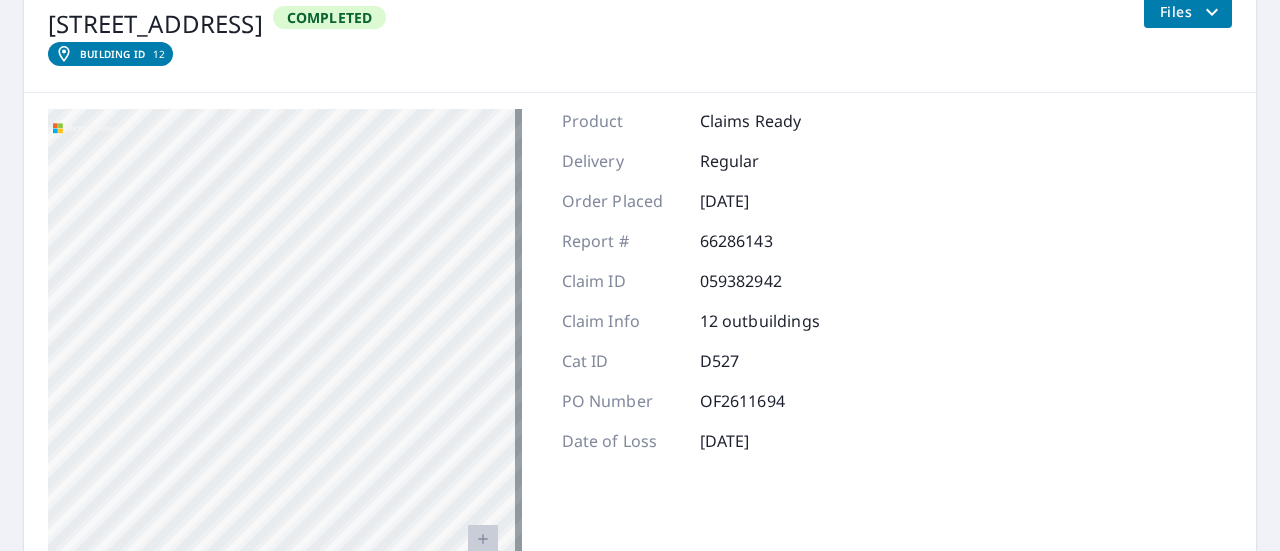 drag, startPoint x: 428, startPoint y: 285, endPoint x: 361, endPoint y: 381, distance: 117.06836 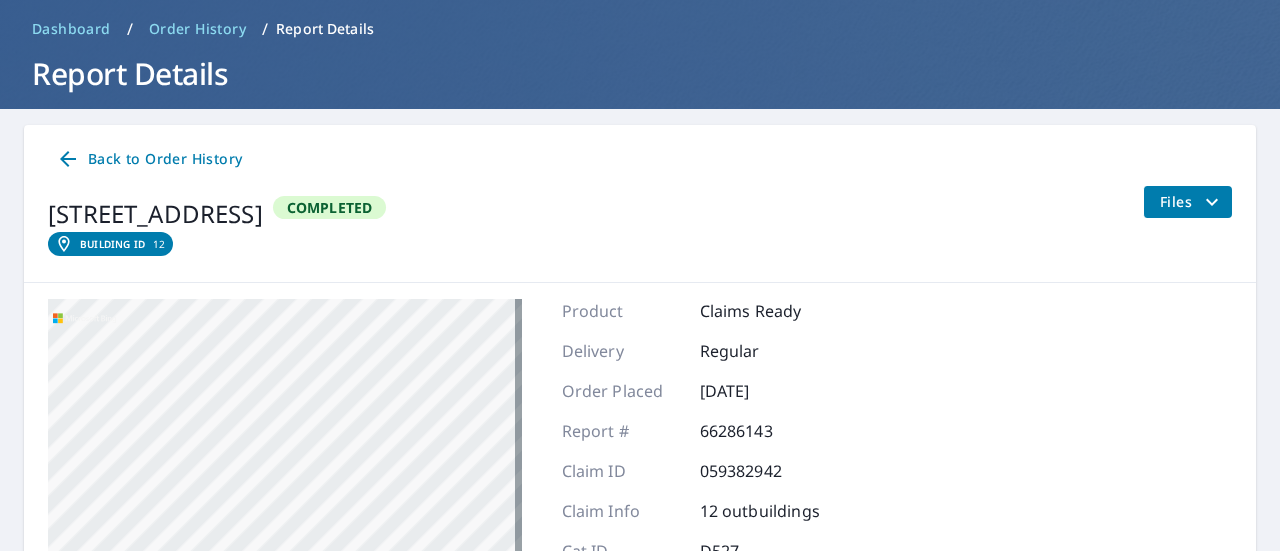 scroll, scrollTop: 0, scrollLeft: 0, axis: both 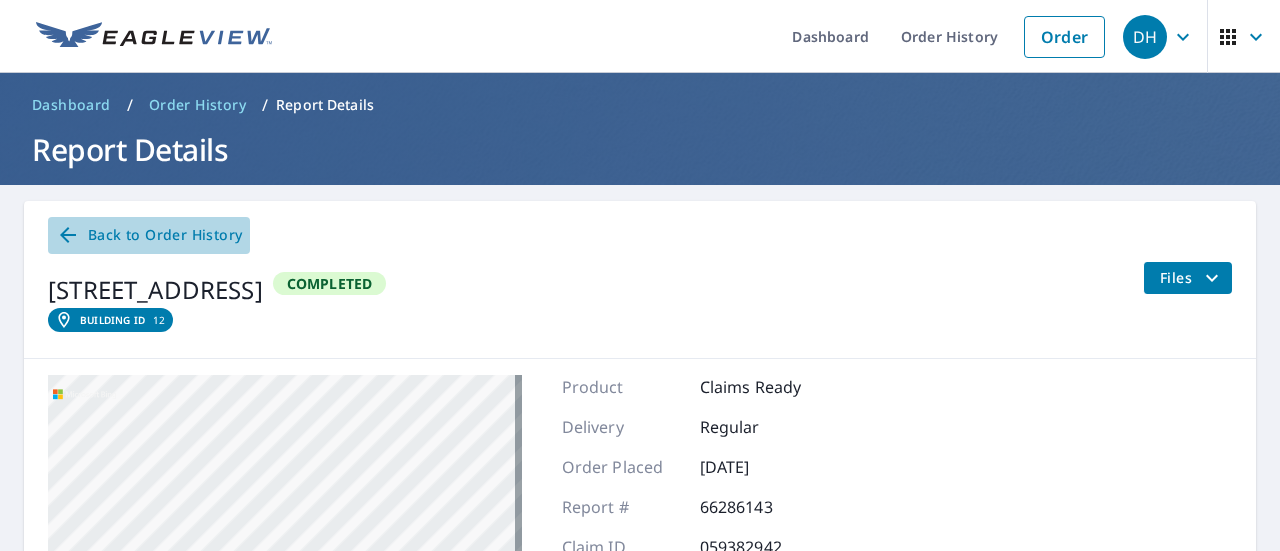 click on "Back to Order History" at bounding box center (149, 235) 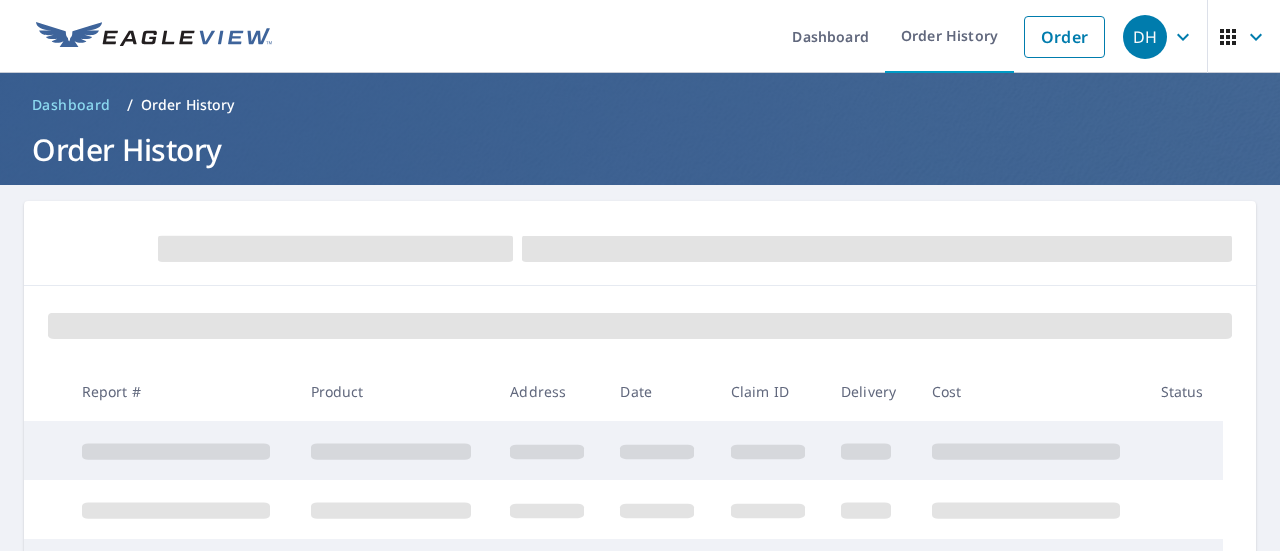scroll, scrollTop: 66, scrollLeft: 0, axis: vertical 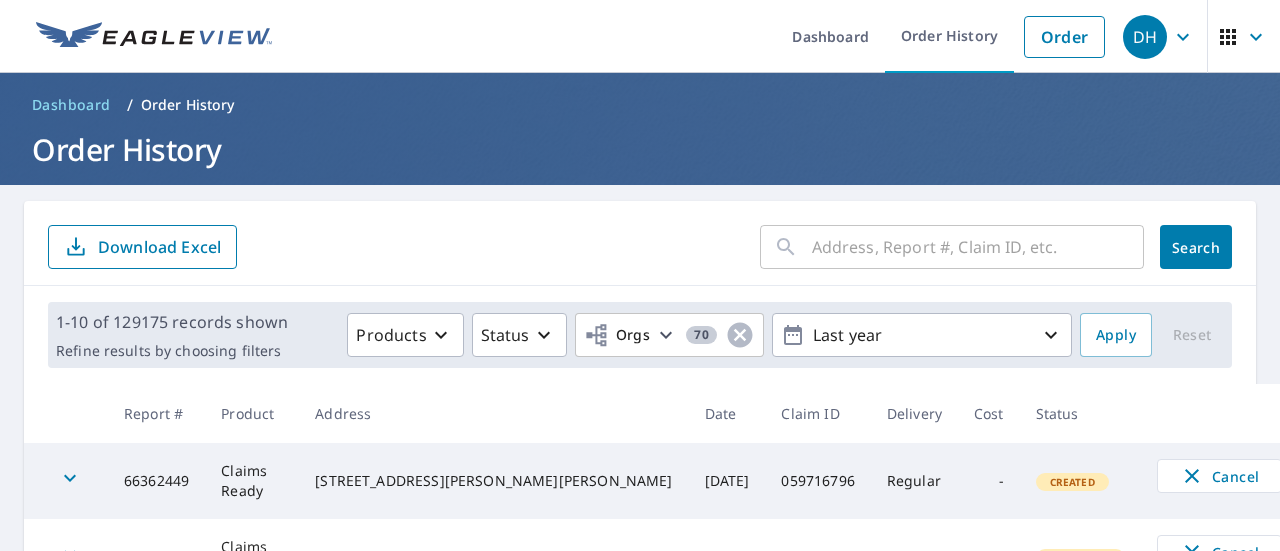 click at bounding box center [978, 247] 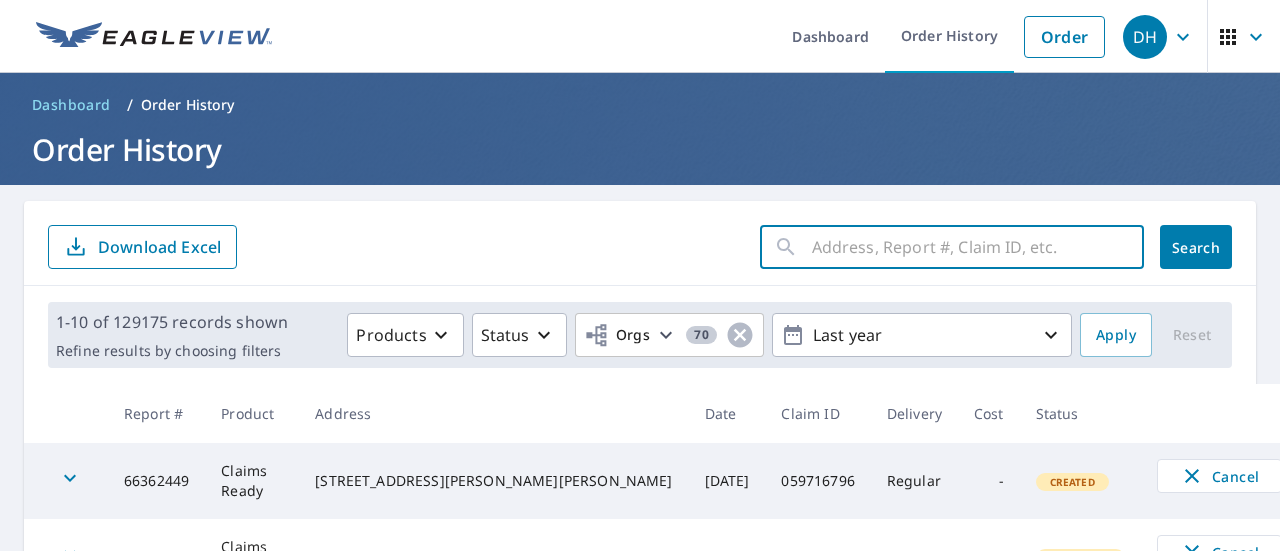 paste on "[STREET_ADDRESS]" 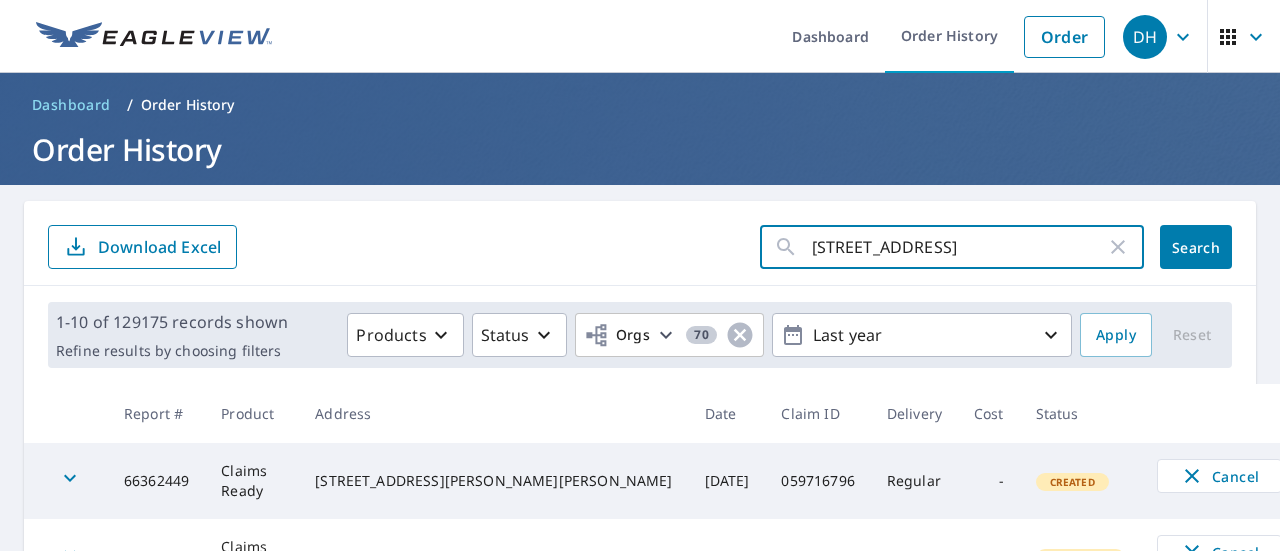 scroll, scrollTop: 0, scrollLeft: 174, axis: horizontal 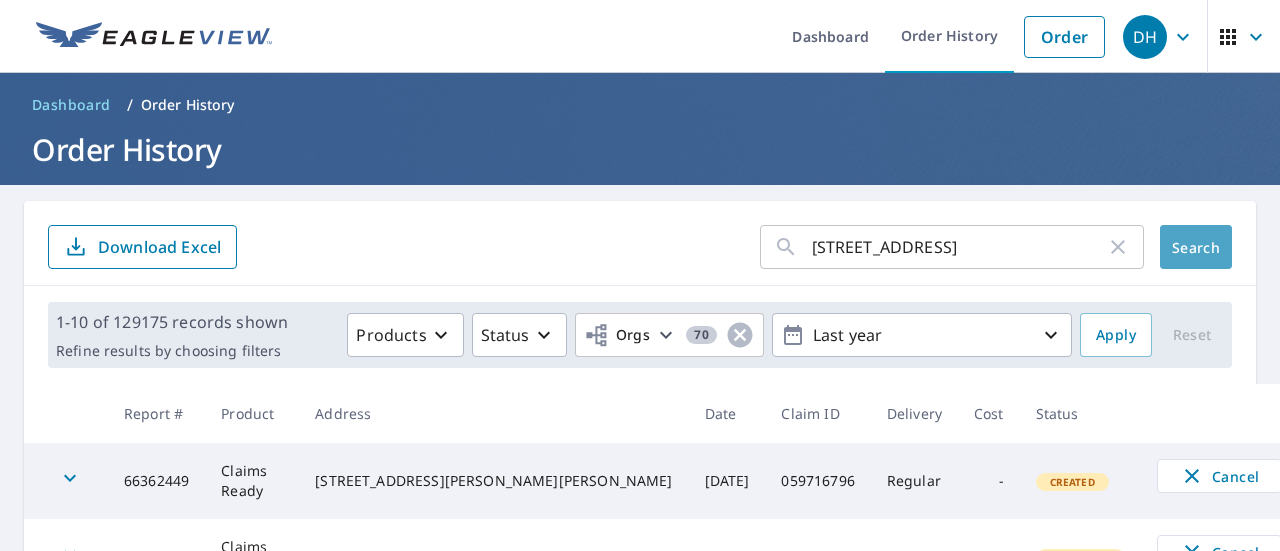 click on "Search" at bounding box center [1196, 247] 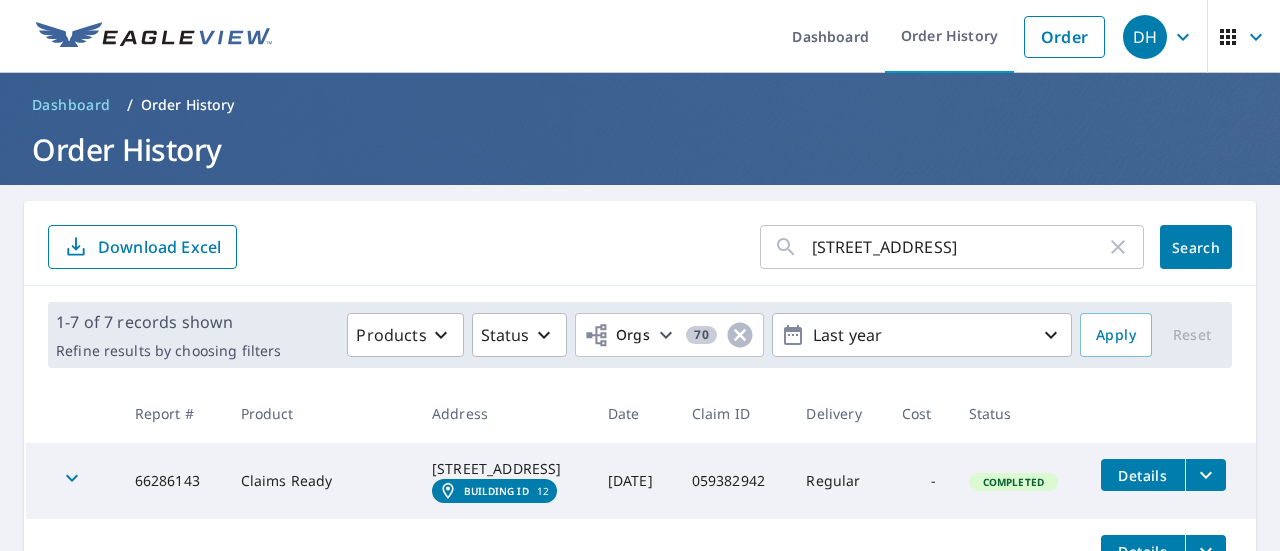 click at bounding box center [1205, 475] 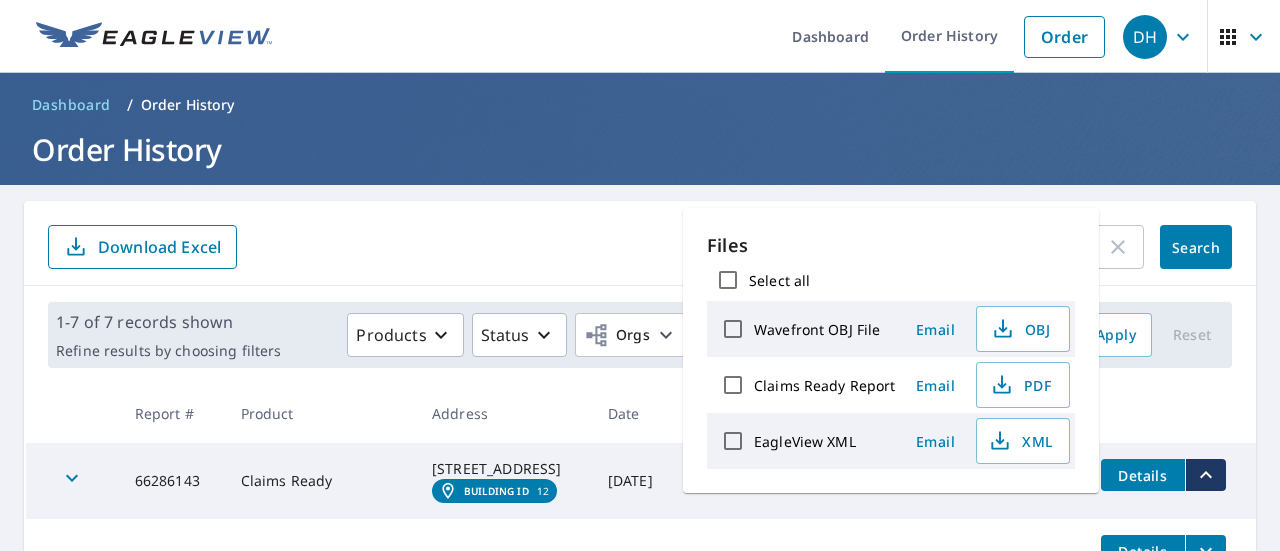 click at bounding box center (1205, 475) 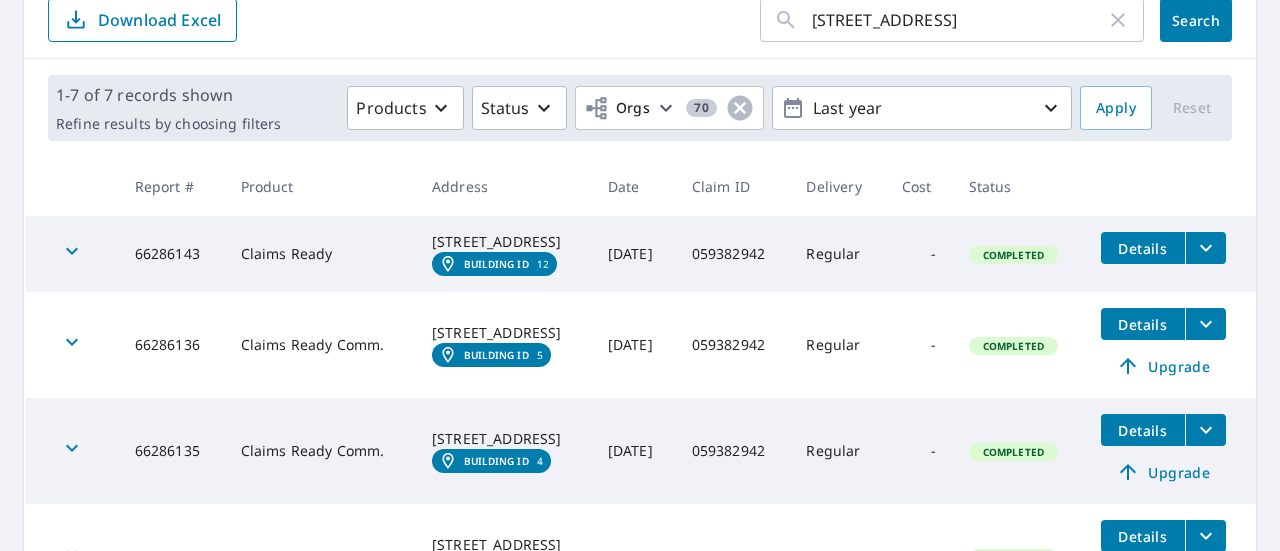 scroll, scrollTop: 0, scrollLeft: 0, axis: both 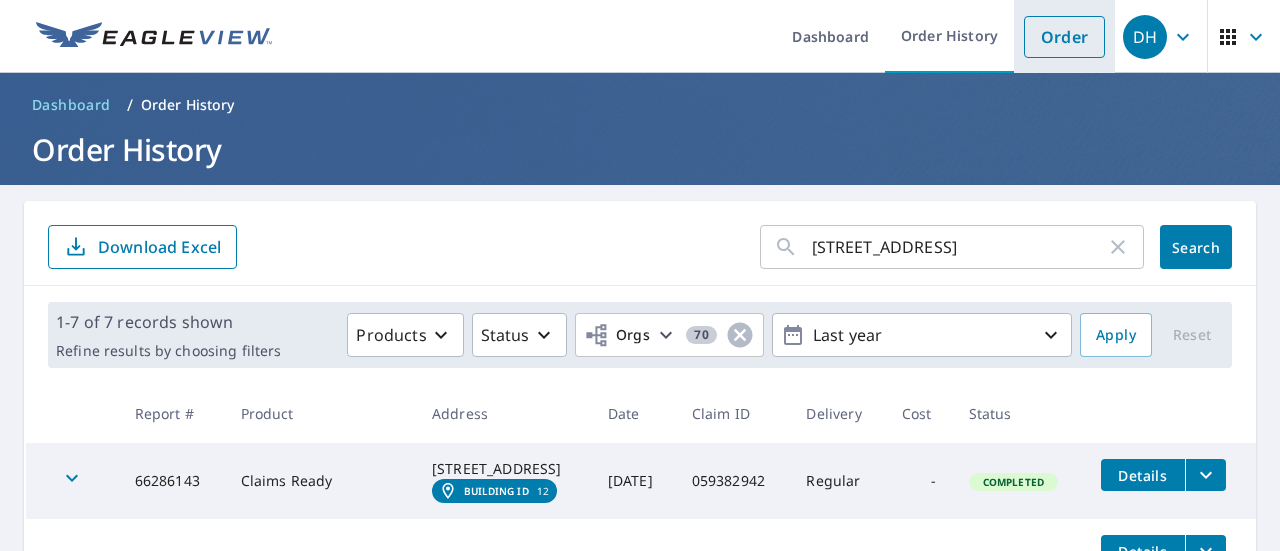 click on "Order" at bounding box center (1064, 37) 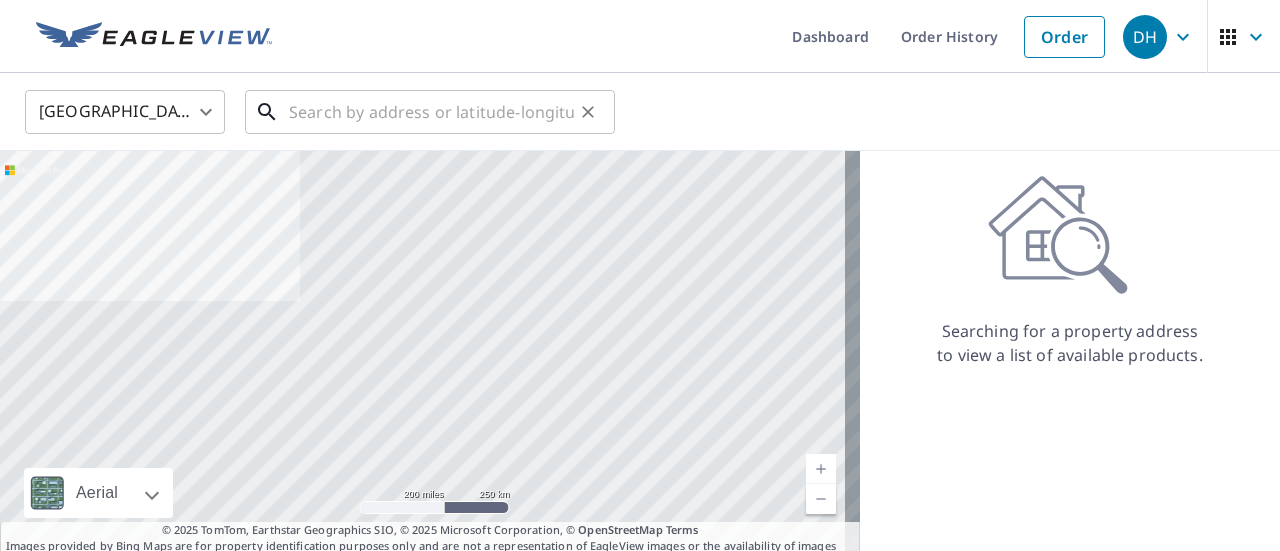 click at bounding box center [431, 112] 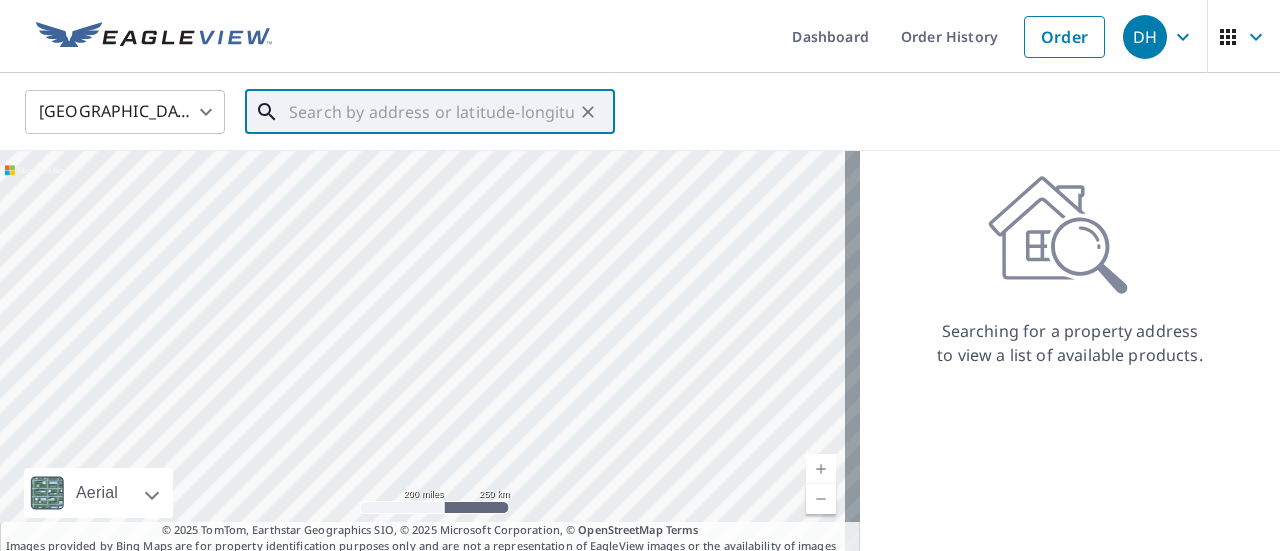 paste on "[STREET_ADDRESS]-" 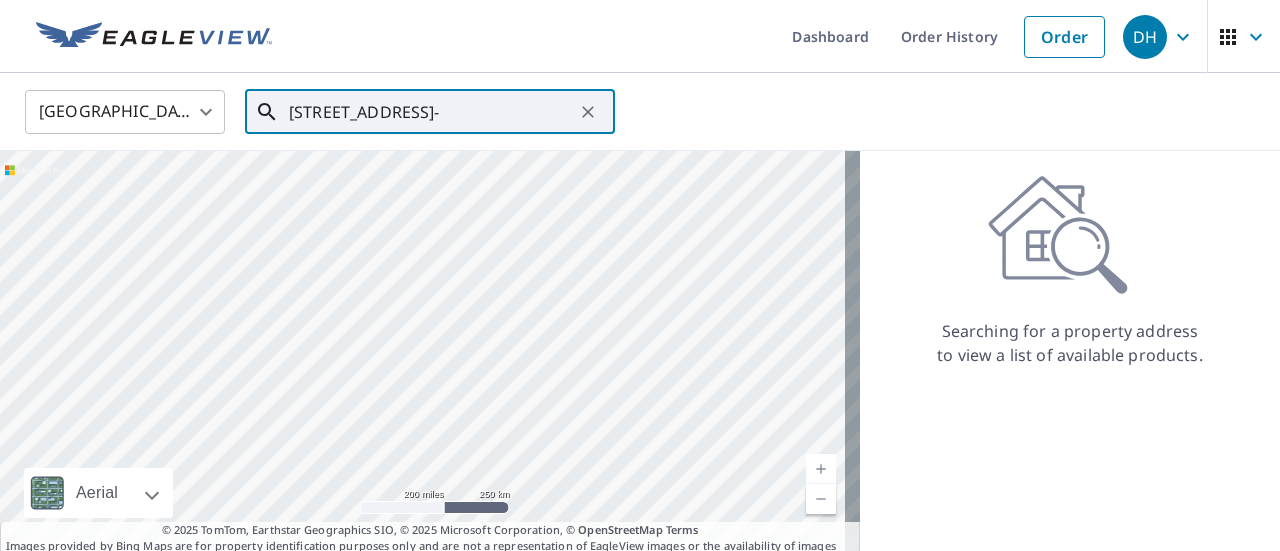 scroll, scrollTop: 0, scrollLeft: 146, axis: horizontal 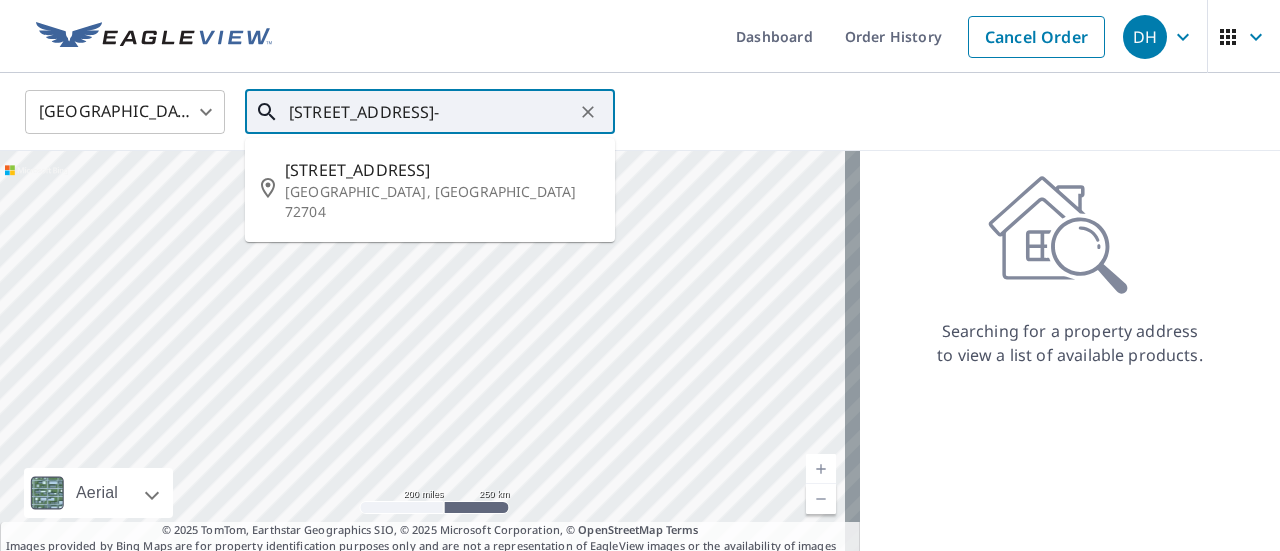 type on "[STREET_ADDRESS]-" 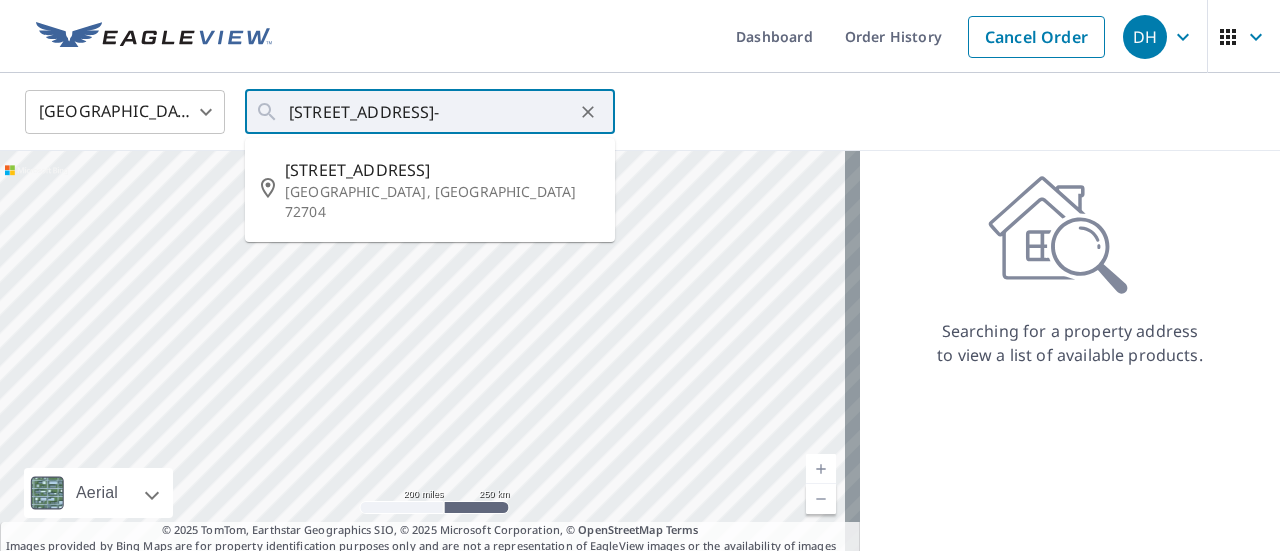 scroll, scrollTop: 0, scrollLeft: 0, axis: both 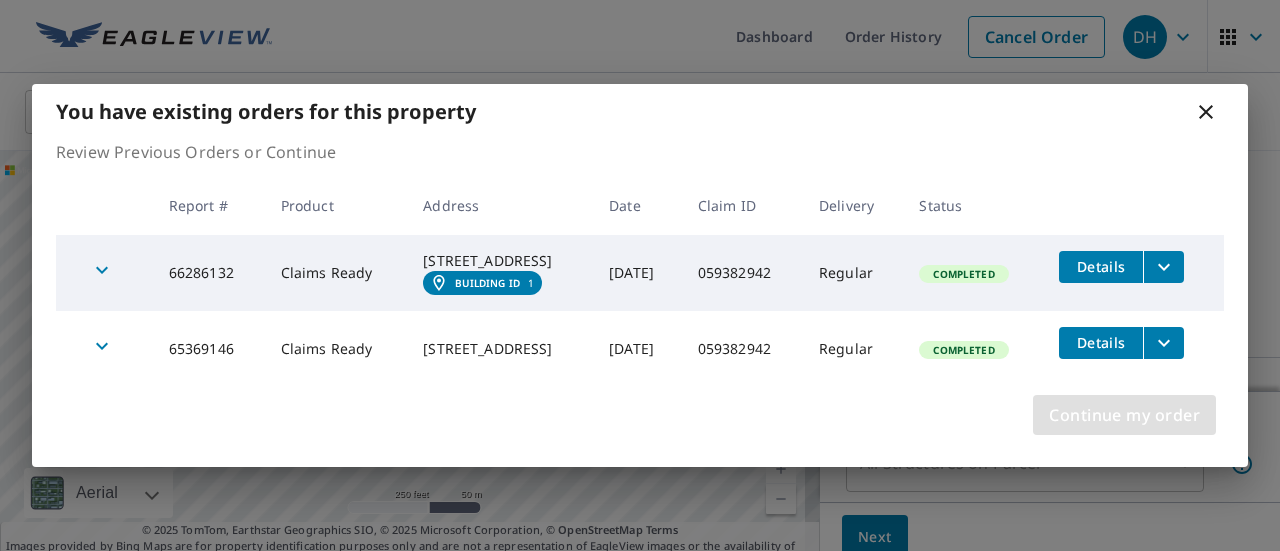 click on "Continue my order" at bounding box center (1124, 415) 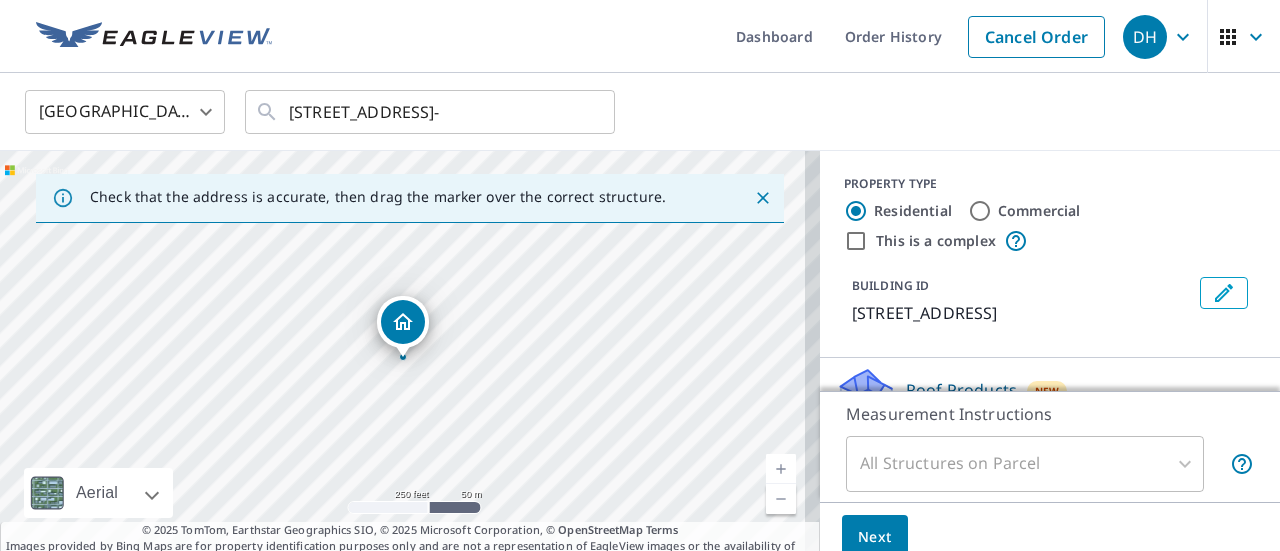 click on "This is a complex" at bounding box center [856, 241] 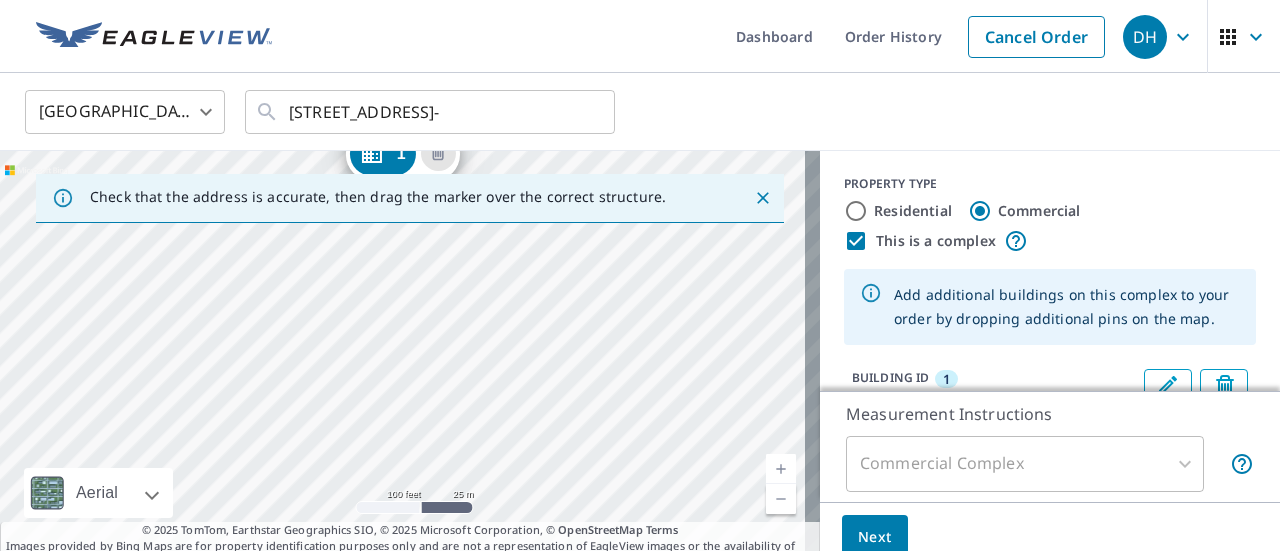 drag, startPoint x: 477, startPoint y: 389, endPoint x: 558, endPoint y: 225, distance: 182.91255 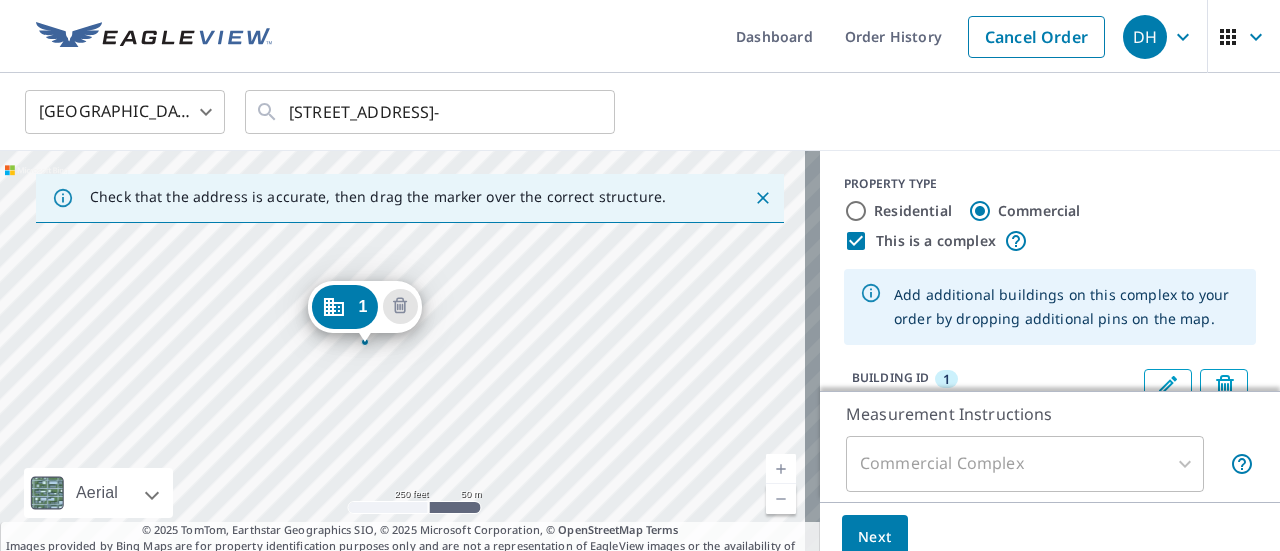 drag, startPoint x: 419, startPoint y: 389, endPoint x: 480, endPoint y: 253, distance: 149.05368 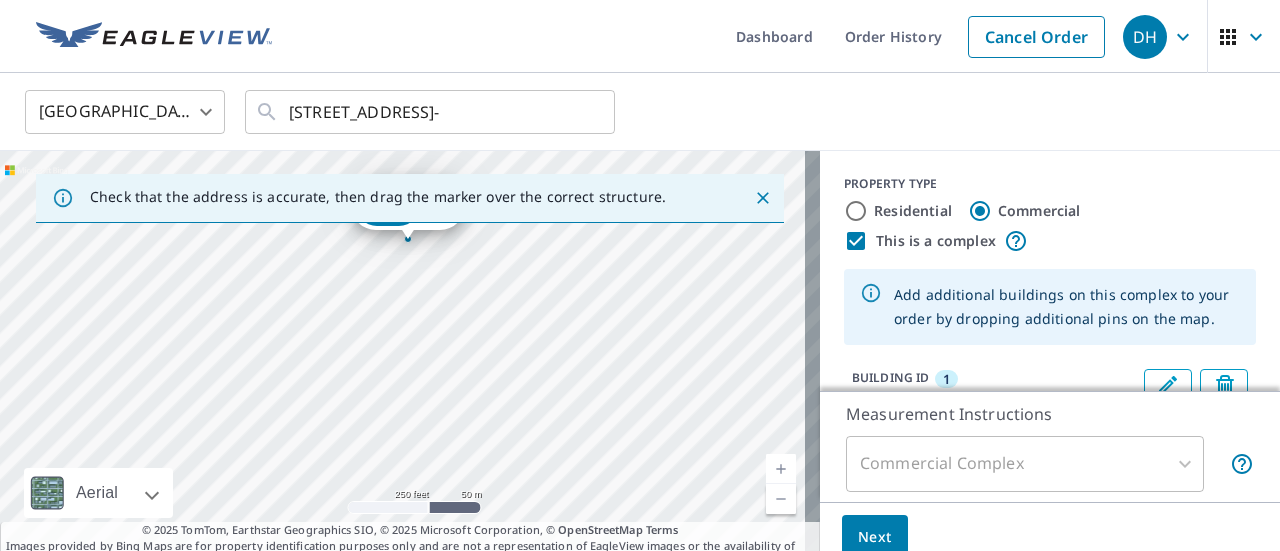 click on "1 [STREET_ADDRESS]" at bounding box center (410, 361) 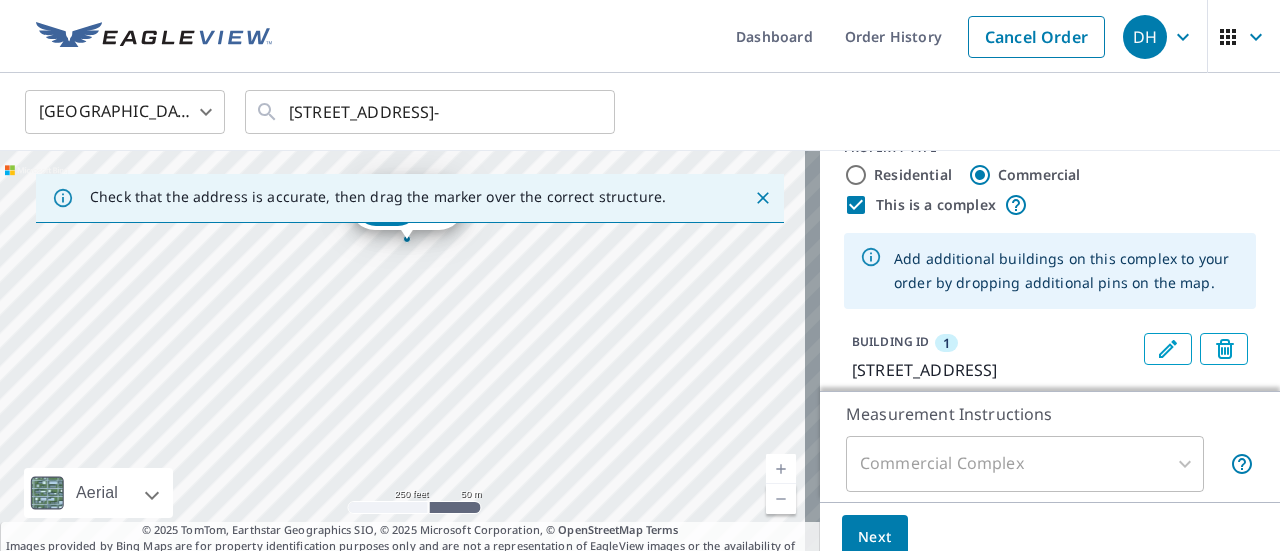 scroll, scrollTop: 66, scrollLeft: 0, axis: vertical 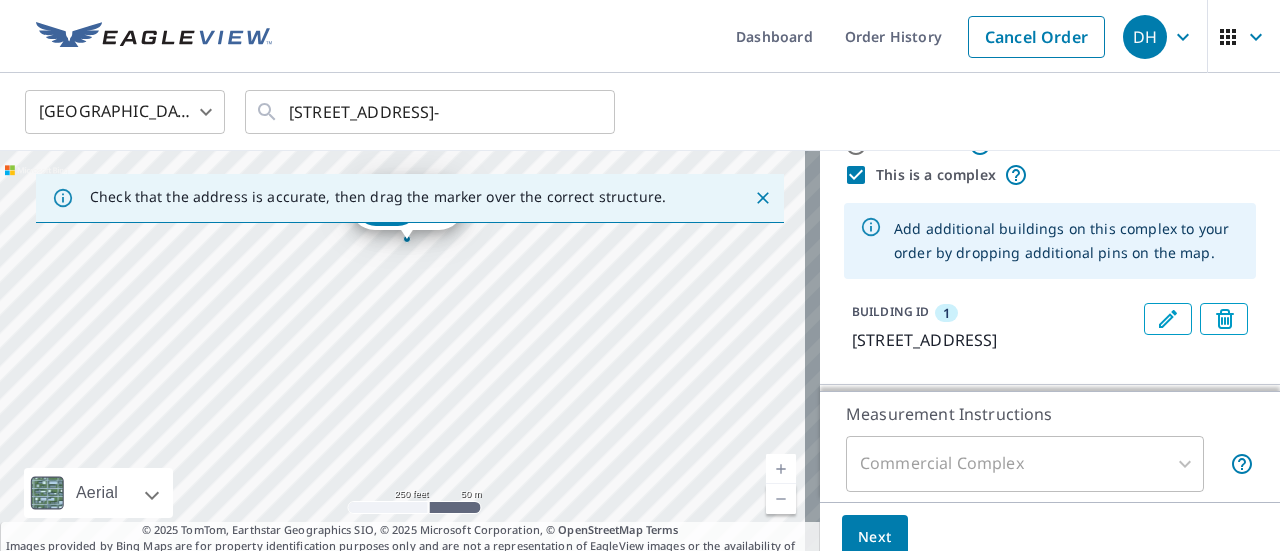 click 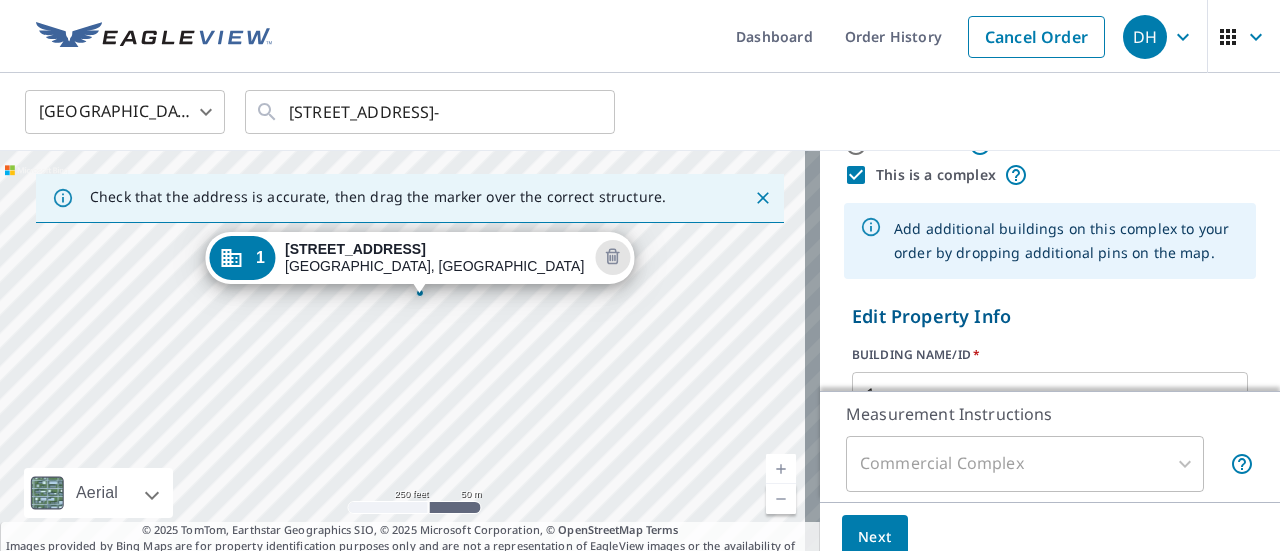 drag, startPoint x: 412, startPoint y: 419, endPoint x: 451, endPoint y: 308, distance: 117.65203 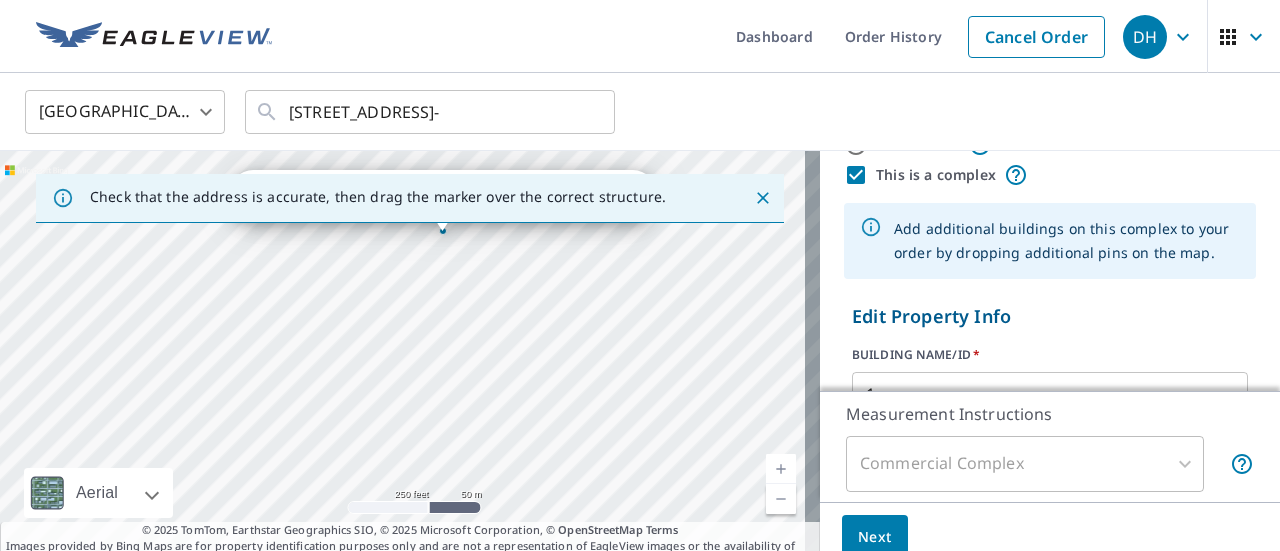 drag, startPoint x: 451, startPoint y: 308, endPoint x: 450, endPoint y: 380, distance: 72.00694 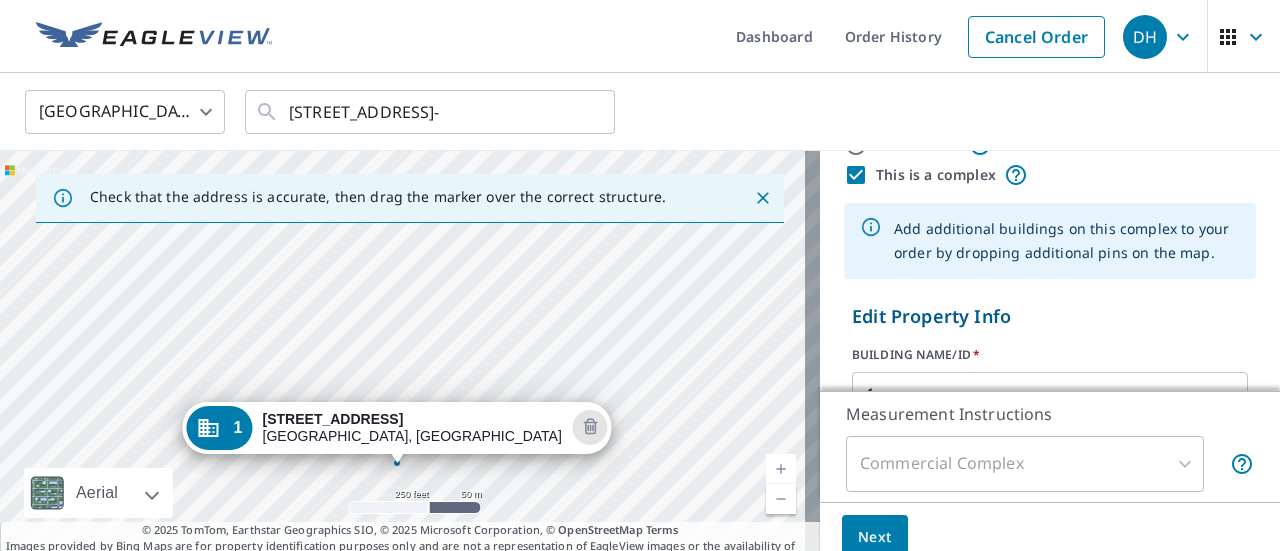 drag, startPoint x: 486, startPoint y: 257, endPoint x: 443, endPoint y: 419, distance: 167.60966 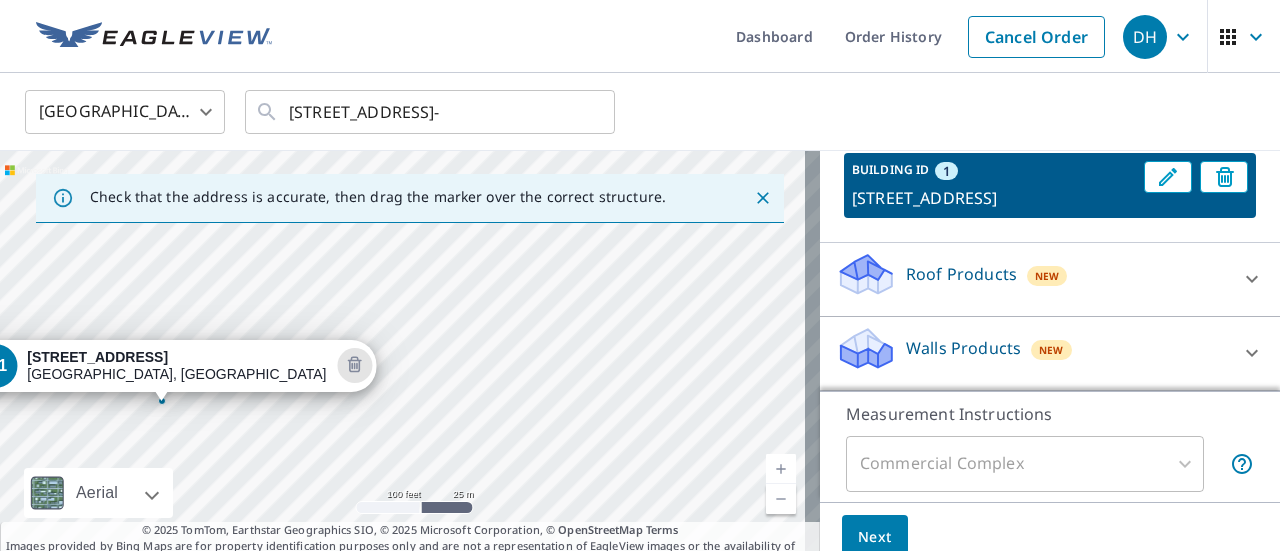 scroll, scrollTop: 230, scrollLeft: 0, axis: vertical 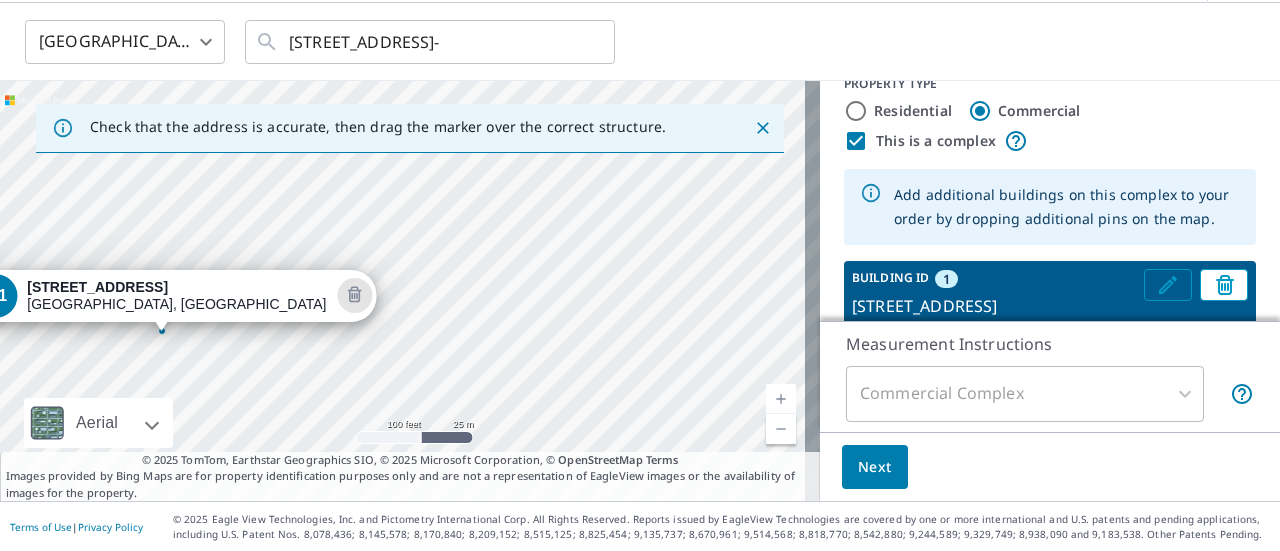 click 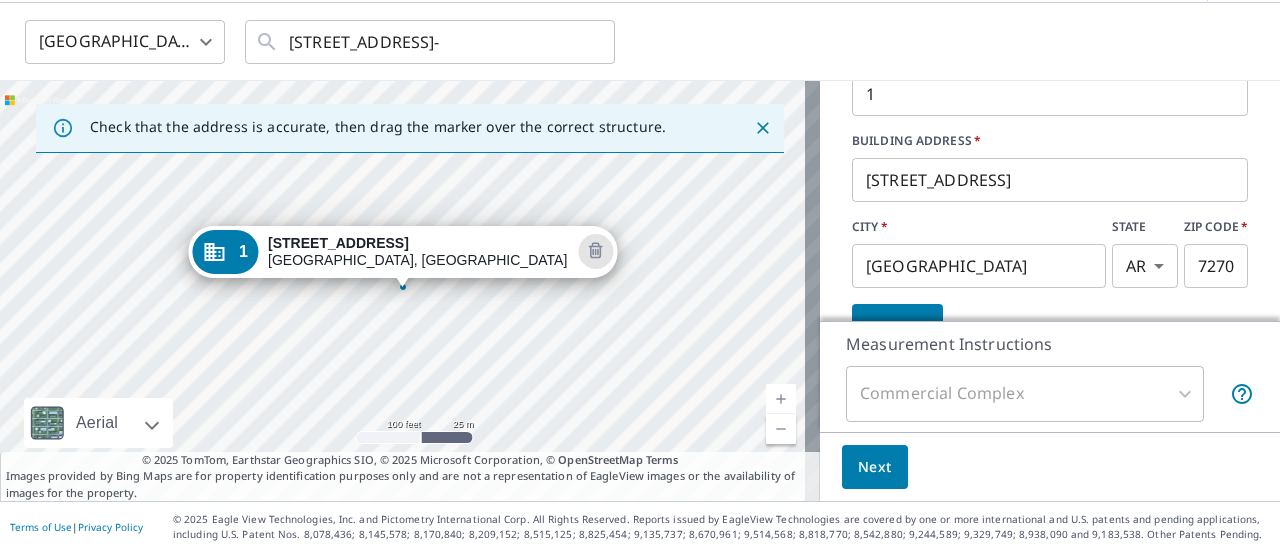 scroll, scrollTop: 297, scrollLeft: 0, axis: vertical 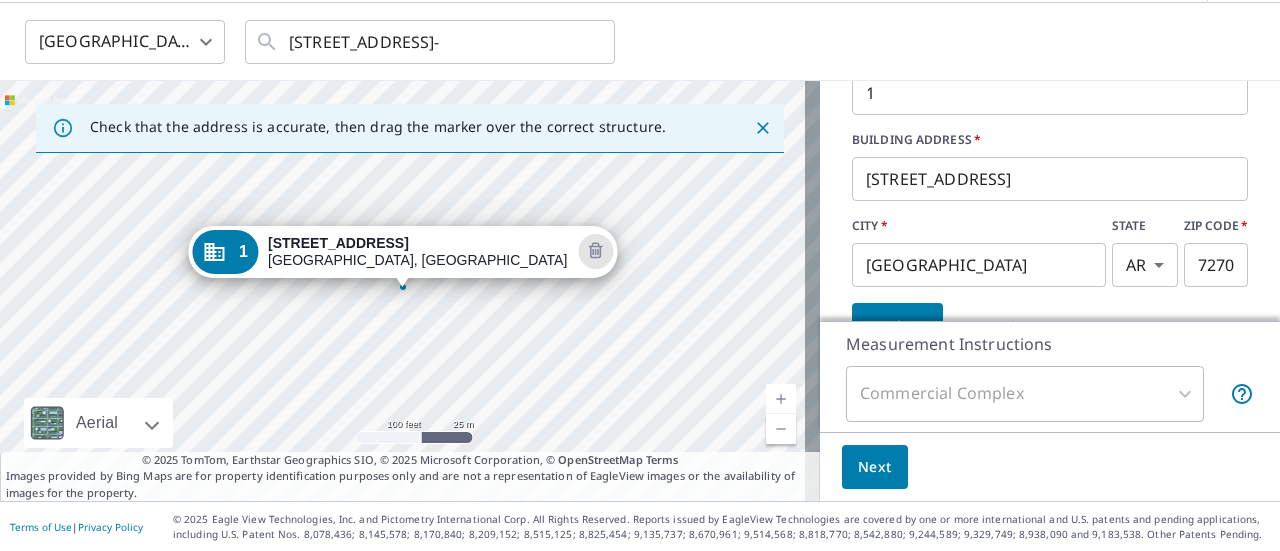 click on "1 [STREET_ADDRESS]" at bounding box center (410, 291) 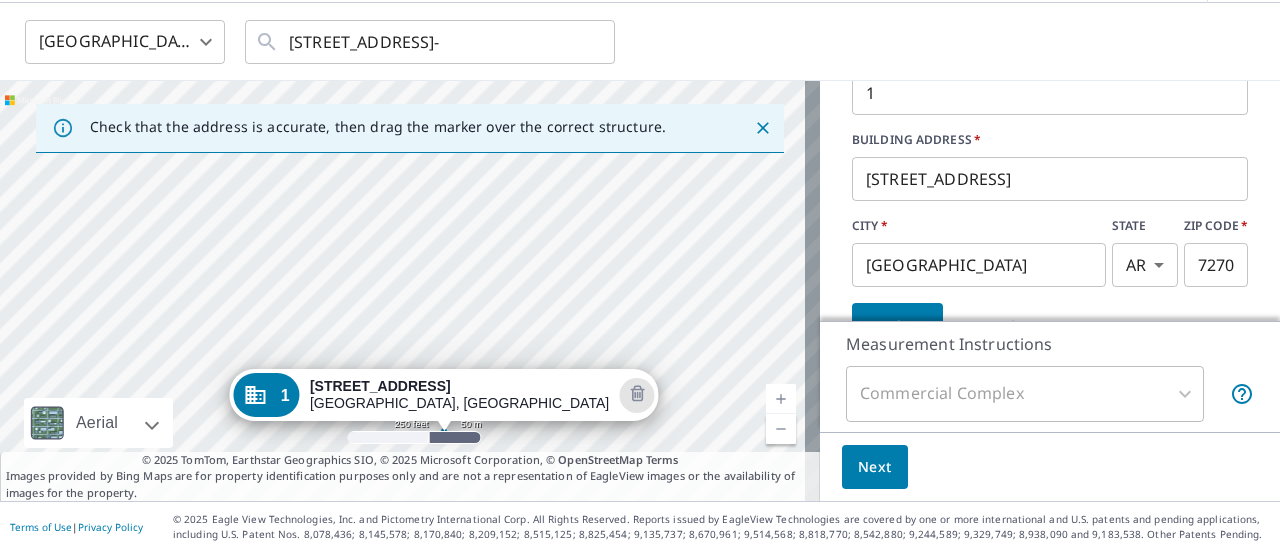 drag, startPoint x: 678, startPoint y: 212, endPoint x: 655, endPoint y: 387, distance: 176.50496 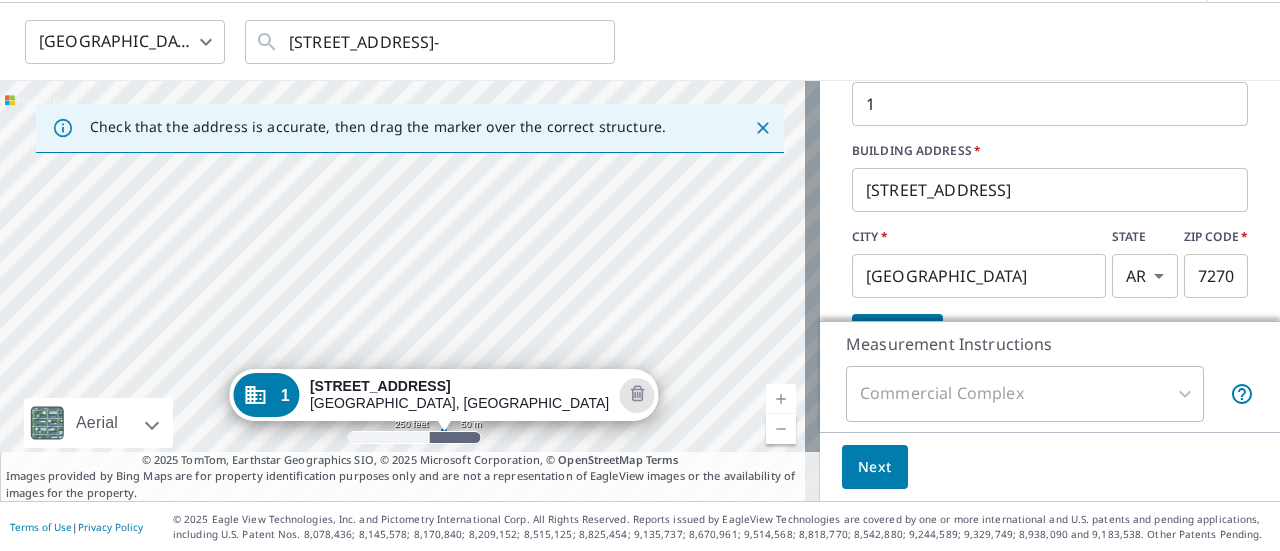 scroll, scrollTop: 297, scrollLeft: 0, axis: vertical 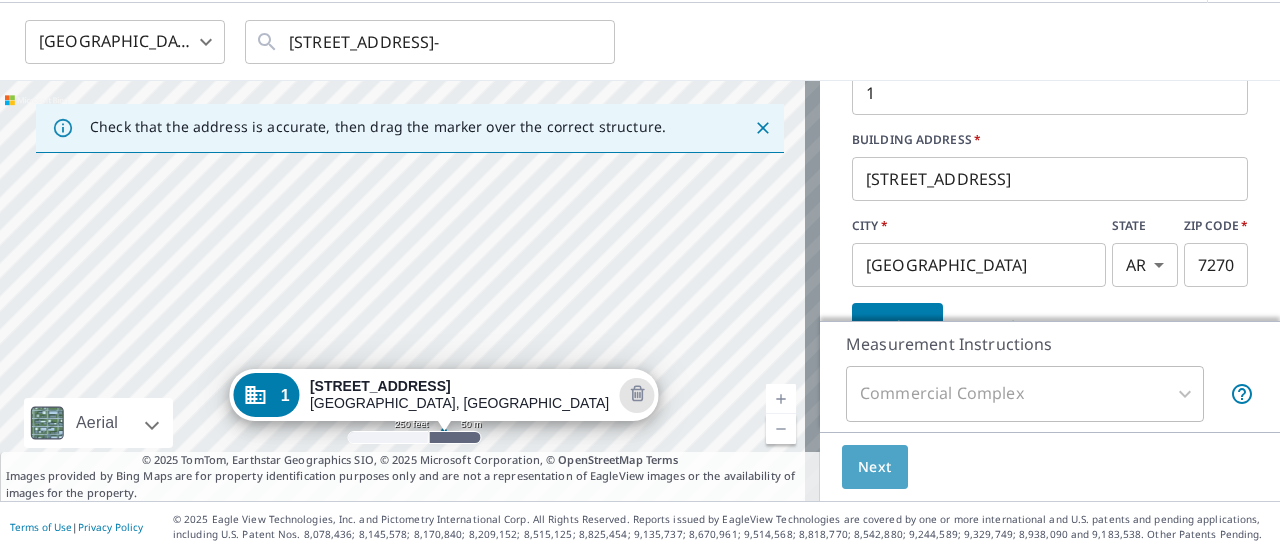 click on "Next" at bounding box center [875, 467] 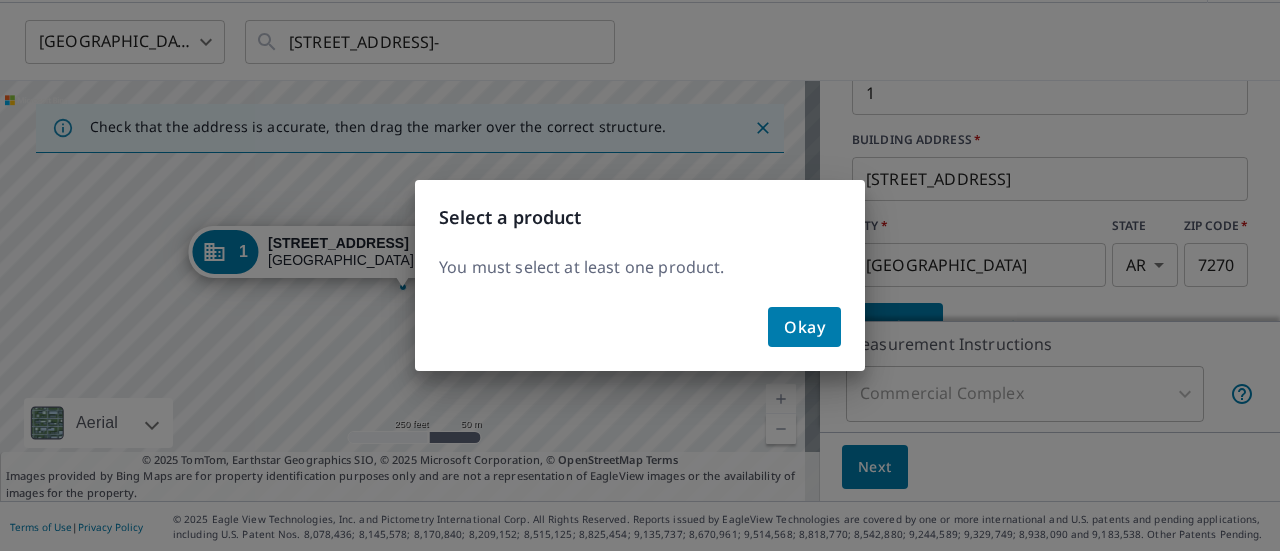 click on "Okay" at bounding box center (804, 327) 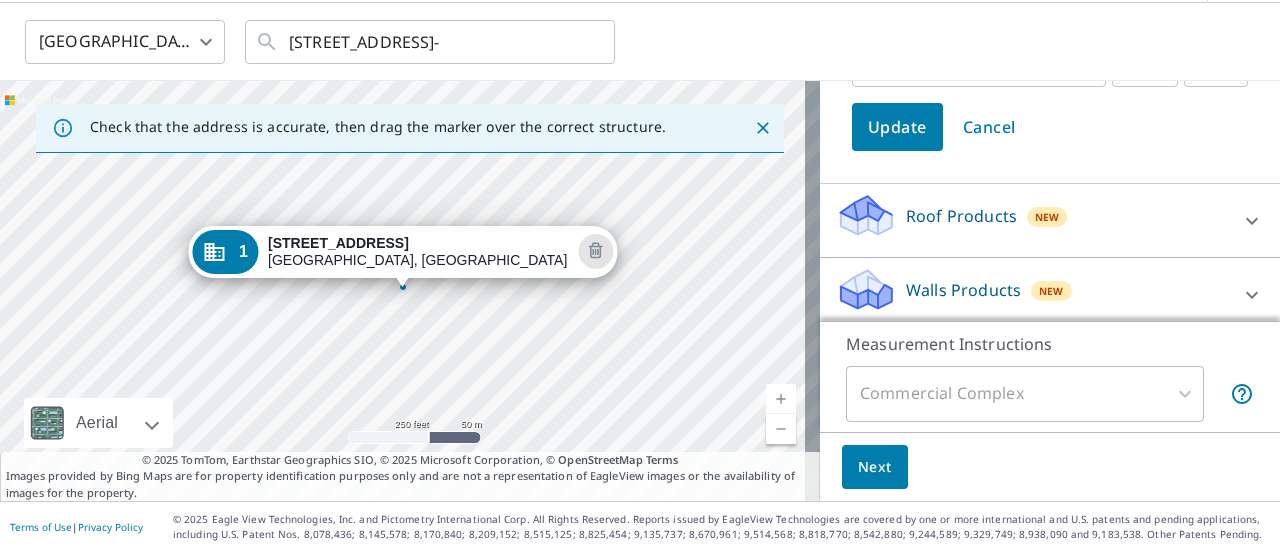 click on "Roof Products New" at bounding box center (1032, 220) 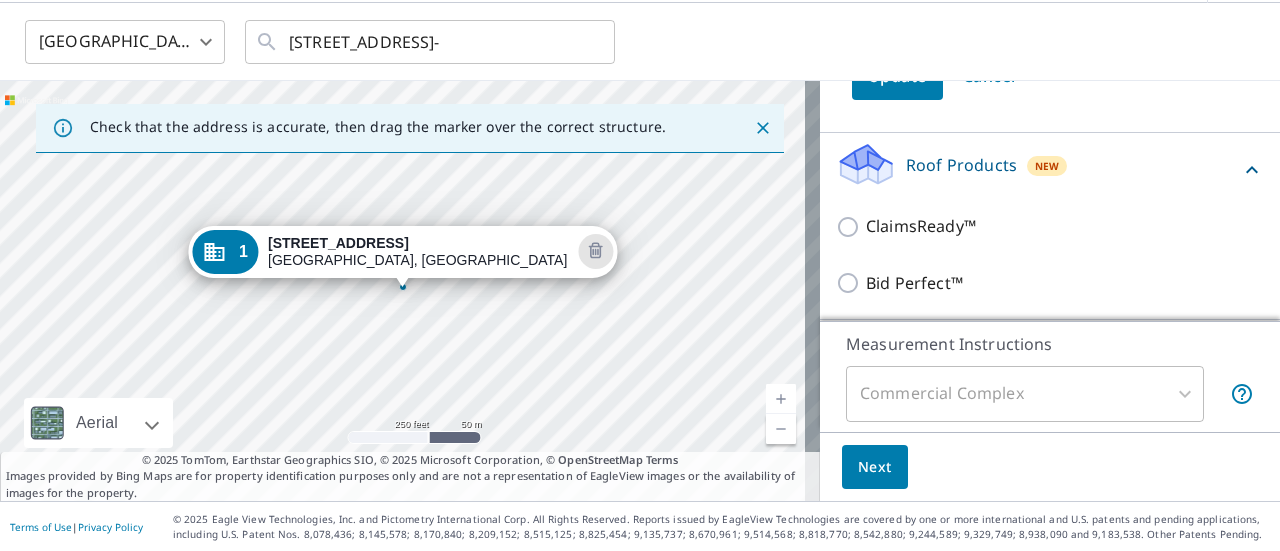 scroll, scrollTop: 620, scrollLeft: 0, axis: vertical 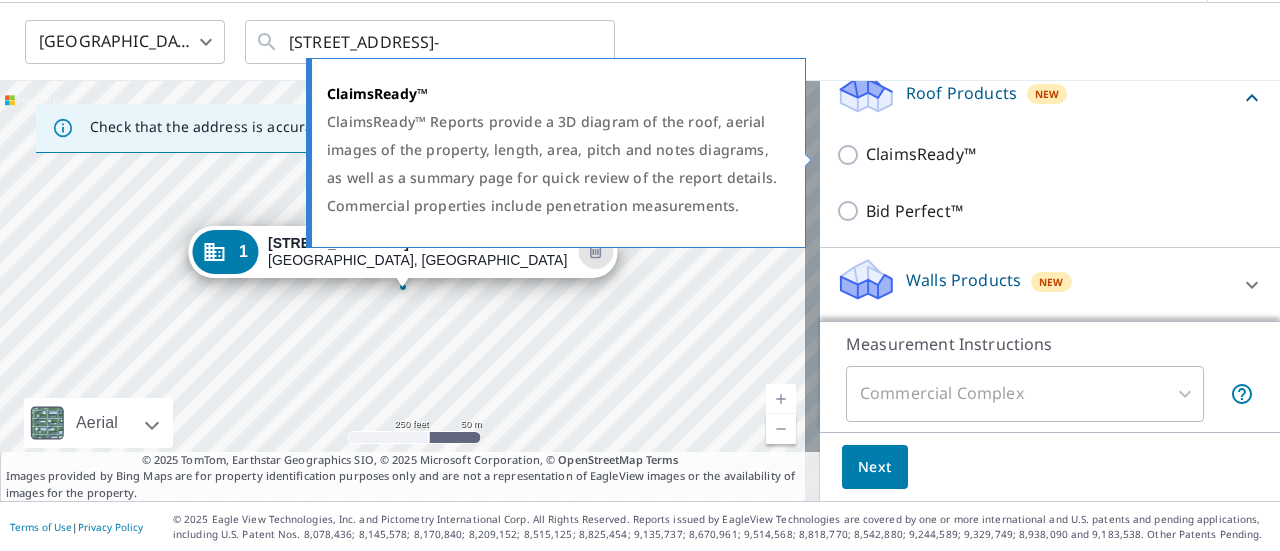 click on "ClaimsReady™" at bounding box center (851, 155) 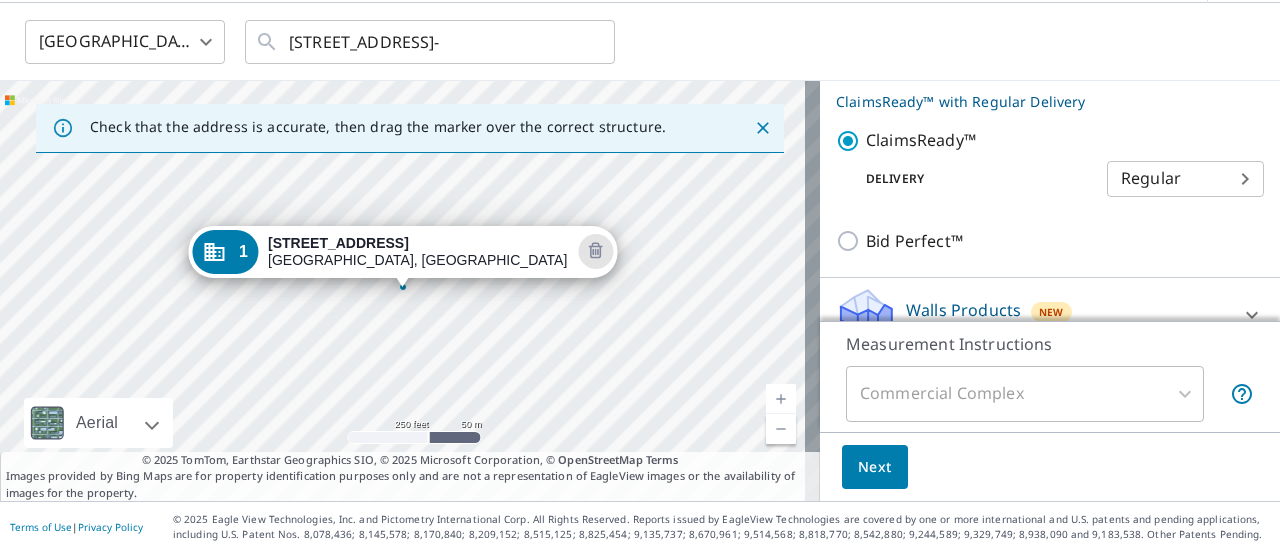 scroll, scrollTop: 686, scrollLeft: 0, axis: vertical 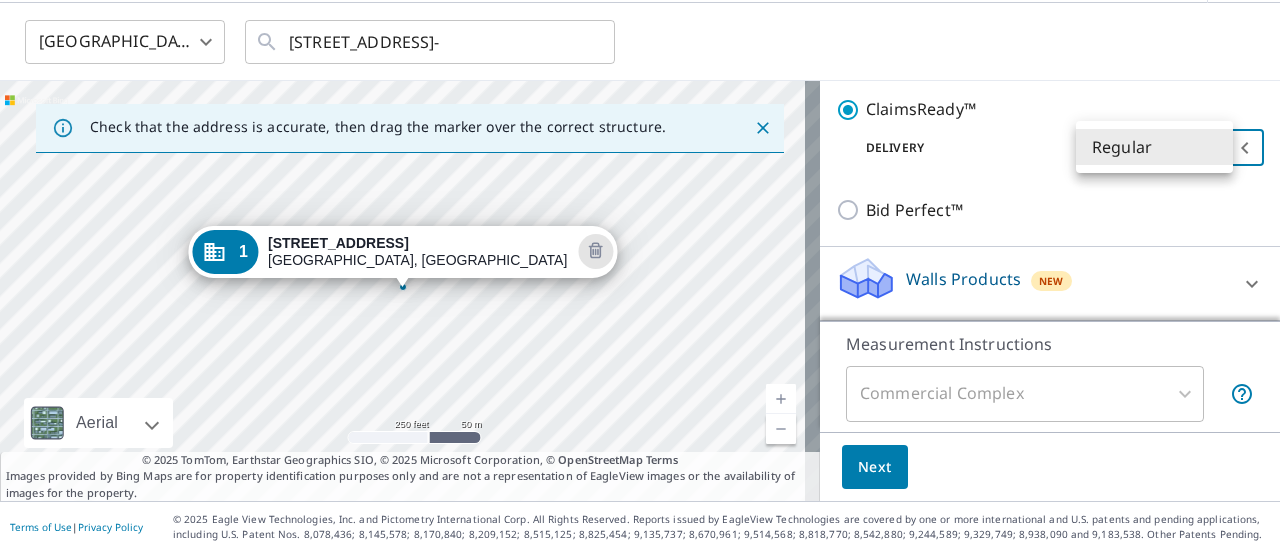 click on "DH DH
Dashboard Order History Cancel Order DH [GEOGRAPHIC_DATA] [GEOGRAPHIC_DATA] ​ [STREET_ADDRESS]- ​ Check that the address is accurate, then drag the marker over the correct structure. 1 [STREET_ADDRESS] A standard road map Aerial A detailed look from above Labels Labels 250 feet 50 m © 2025 TomTom, © Vexcel Imaging, © 2025 Microsoft Corporation,  © OpenStreetMap Terms © 2025 TomTom, Earthstar Geographics SIO, © 2025 Microsoft Corporation, ©   OpenStreetMap   Terms Images provided by Bing Maps are for property identification purposes only and are not a representation of EagleView images or the availability of images for the property. PROPERTY TYPE Residential Commercial This is a complex Add additional buildings on this complex to your order by dropping additional pins on the map. Edit Property Info BUILDING NAME/ID   * 1 ​ BUILDING ADDRESS   * [STREET_ADDRESS][US_STATE] ​" at bounding box center [640, 275] 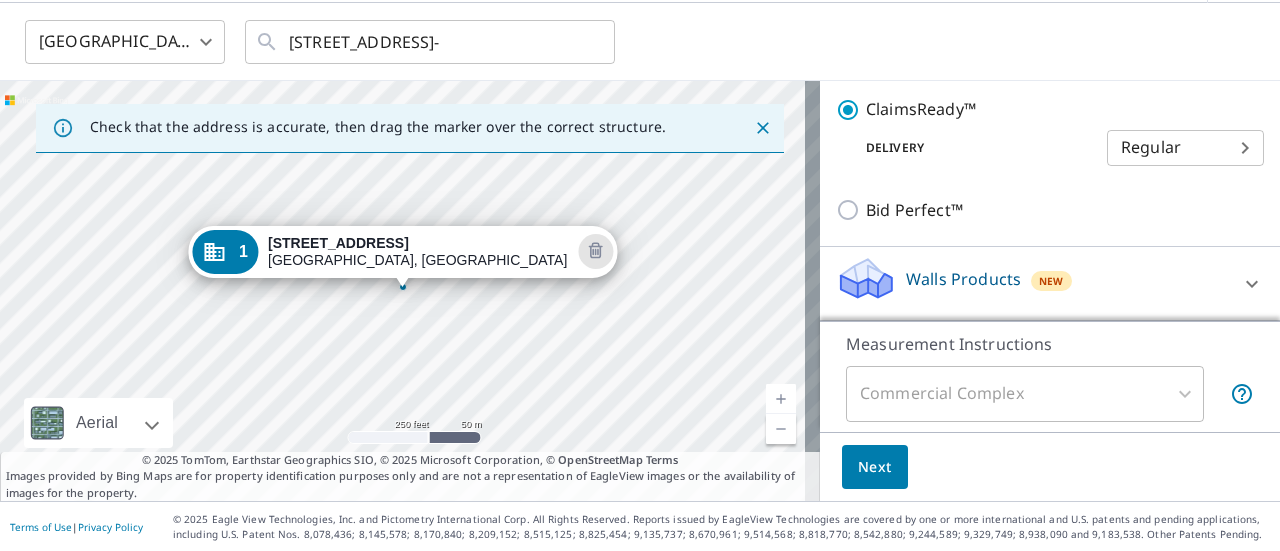 click on "Bid Perfect™" at bounding box center [1050, 210] 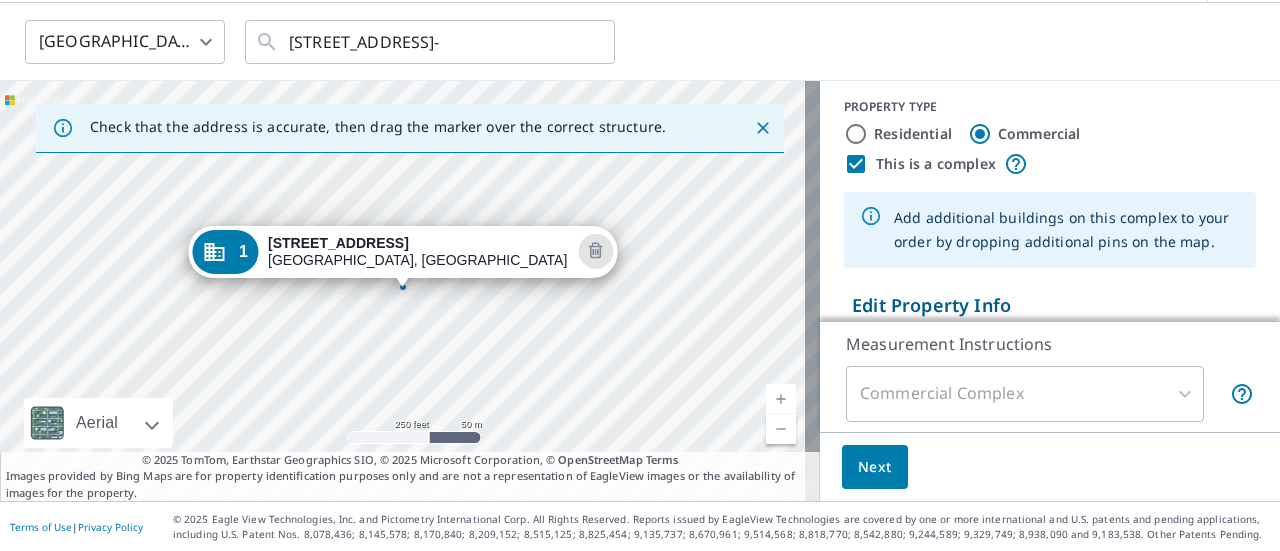 scroll, scrollTop: 0, scrollLeft: 0, axis: both 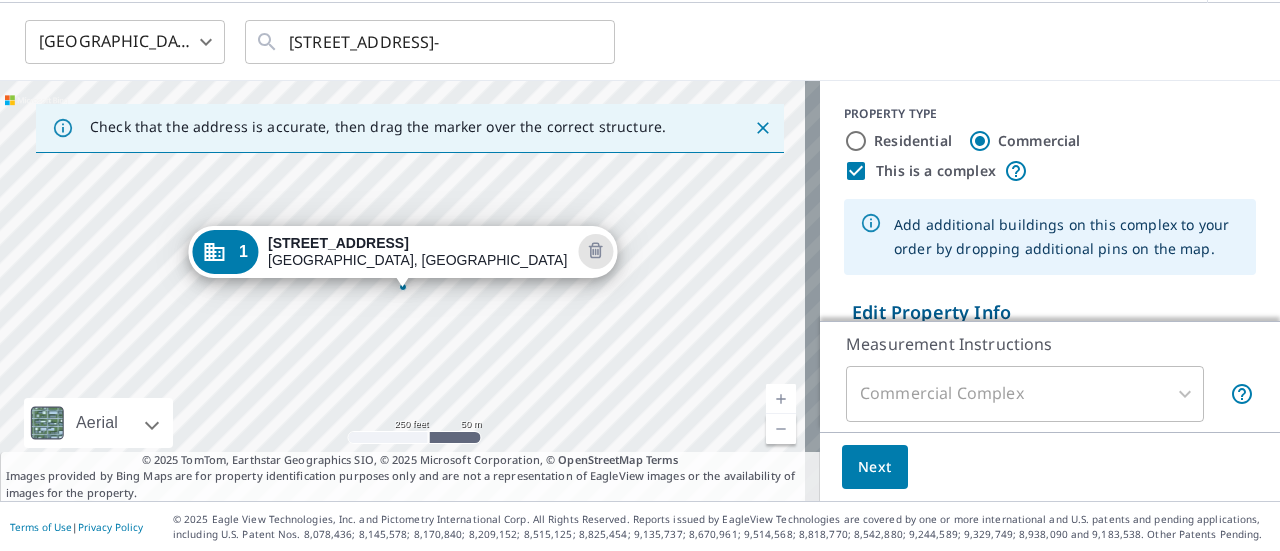 click on "1 [STREET_ADDRESS]" at bounding box center (410, 291) 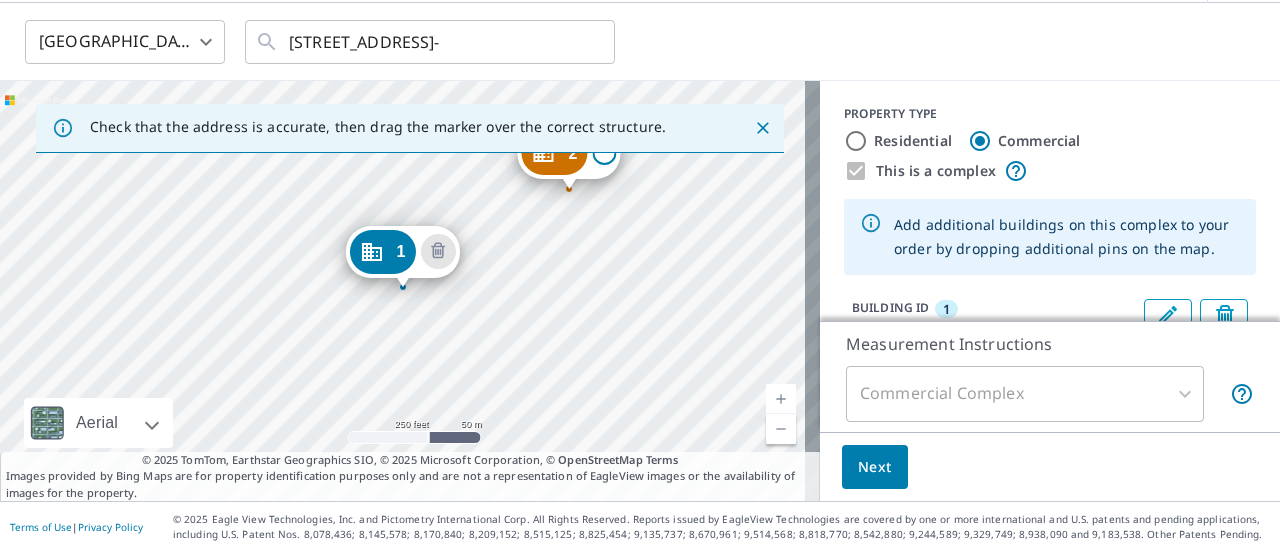 click on "2 Loading address 1 [STREET_ADDRESS]" at bounding box center (410, 291) 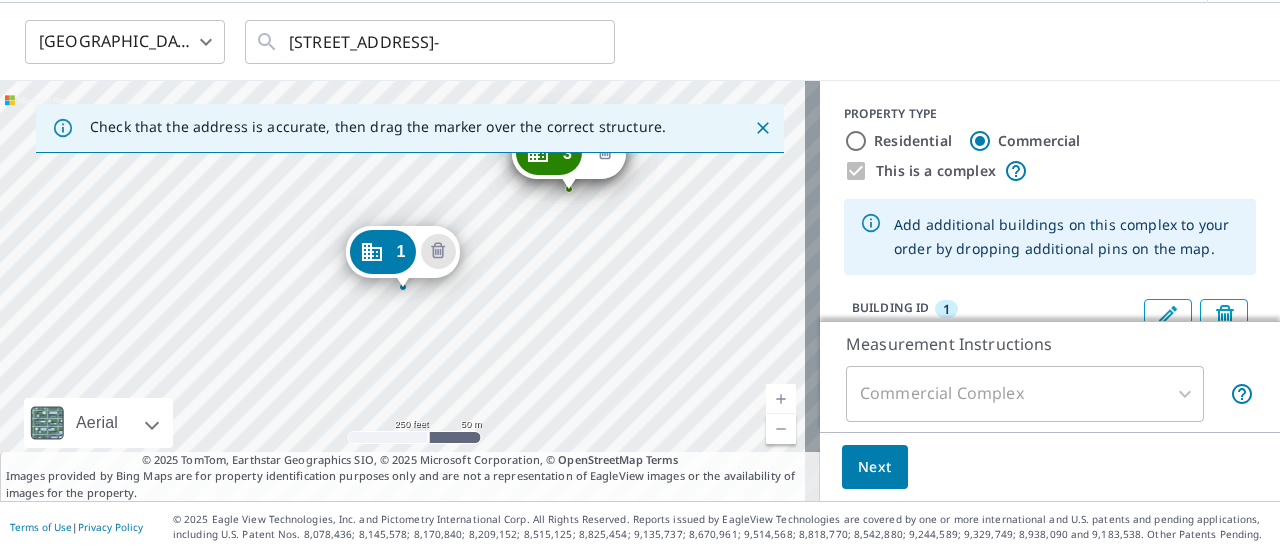 click 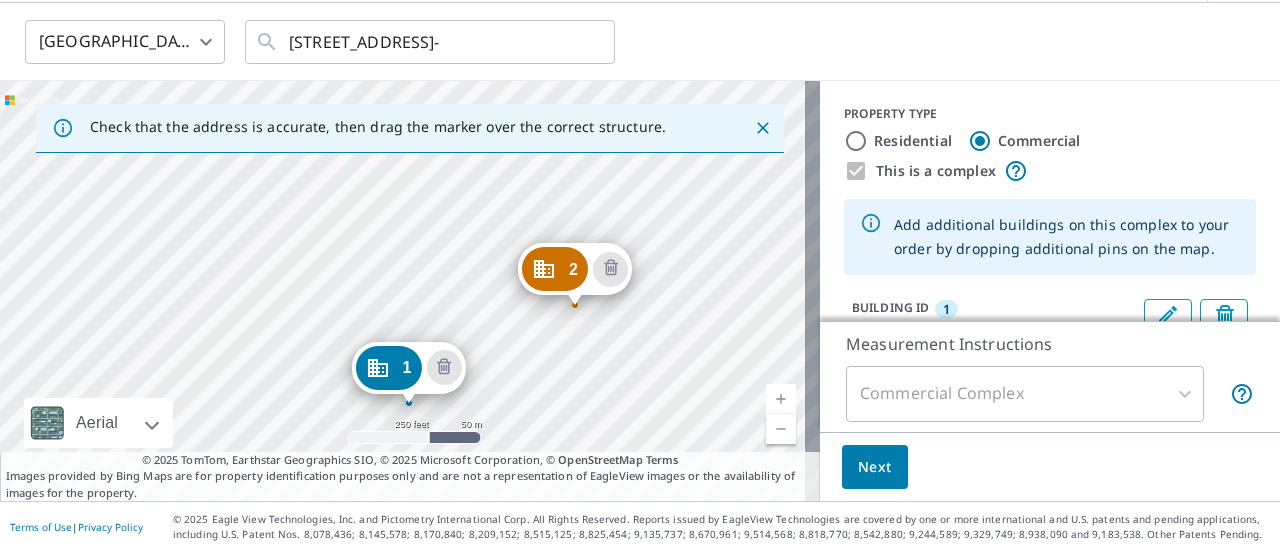 drag, startPoint x: 542, startPoint y: 292, endPoint x: 548, endPoint y: 408, distance: 116.15507 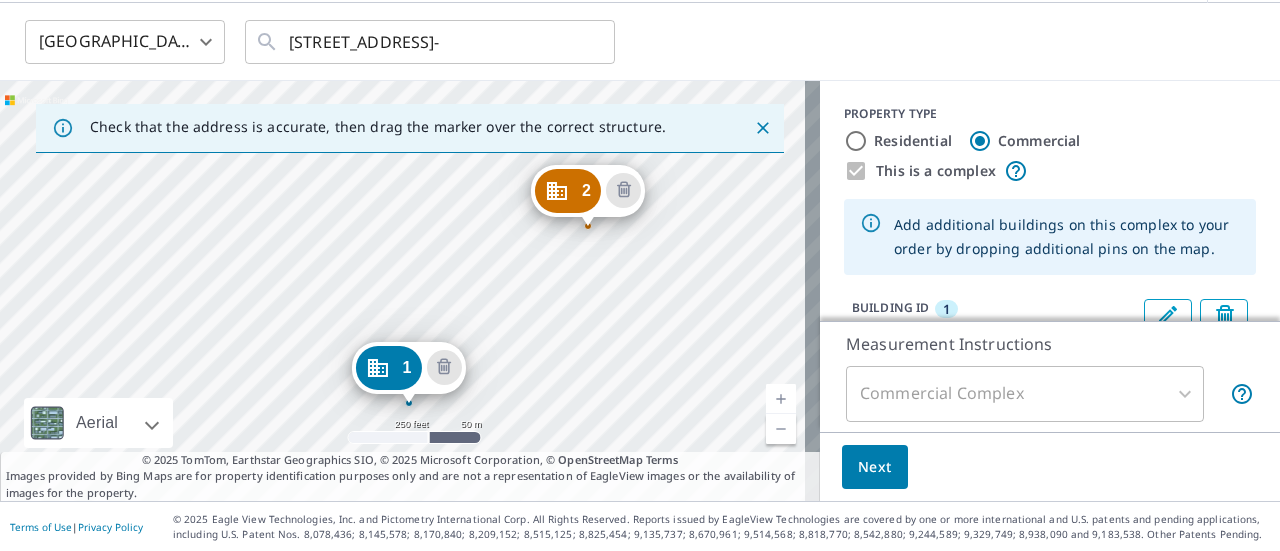 drag, startPoint x: 548, startPoint y: 270, endPoint x: 561, endPoint y: 191, distance: 80.06248 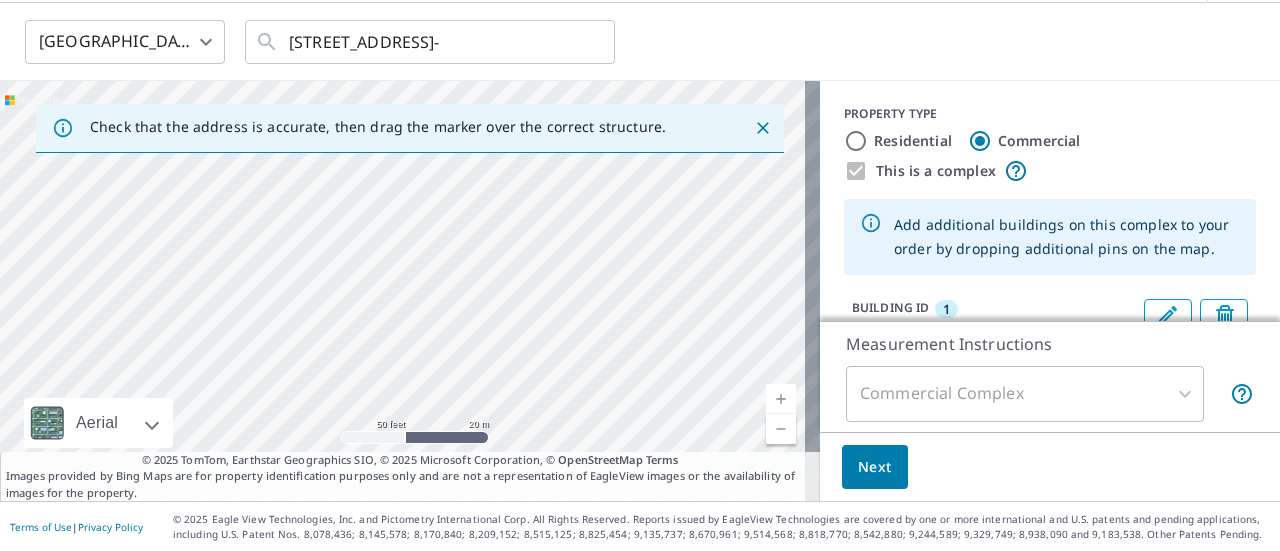 drag, startPoint x: 546, startPoint y: 235, endPoint x: 570, endPoint y: 444, distance: 210.37347 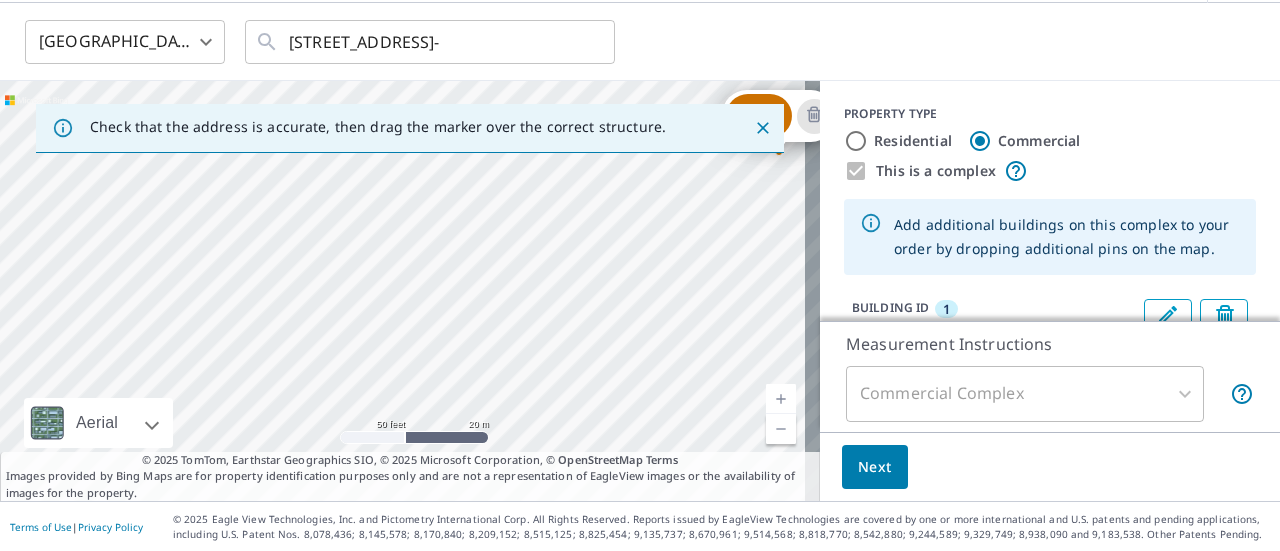 drag, startPoint x: 545, startPoint y: 237, endPoint x: 536, endPoint y: 290, distance: 53.75872 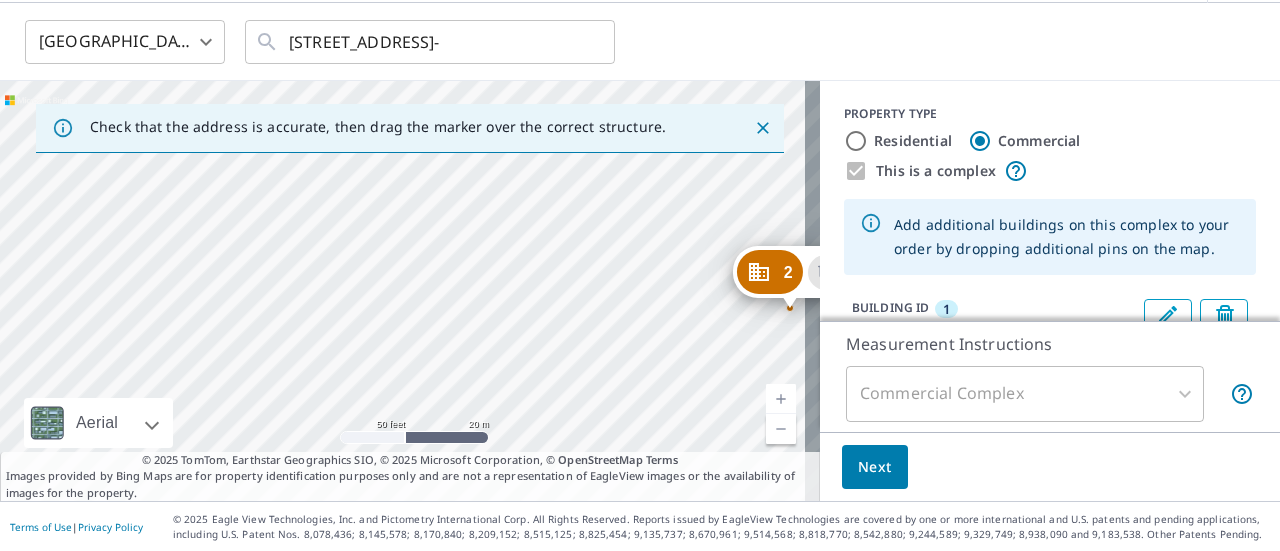 drag, startPoint x: 531, startPoint y: 256, endPoint x: 542, endPoint y: 411, distance: 155.38983 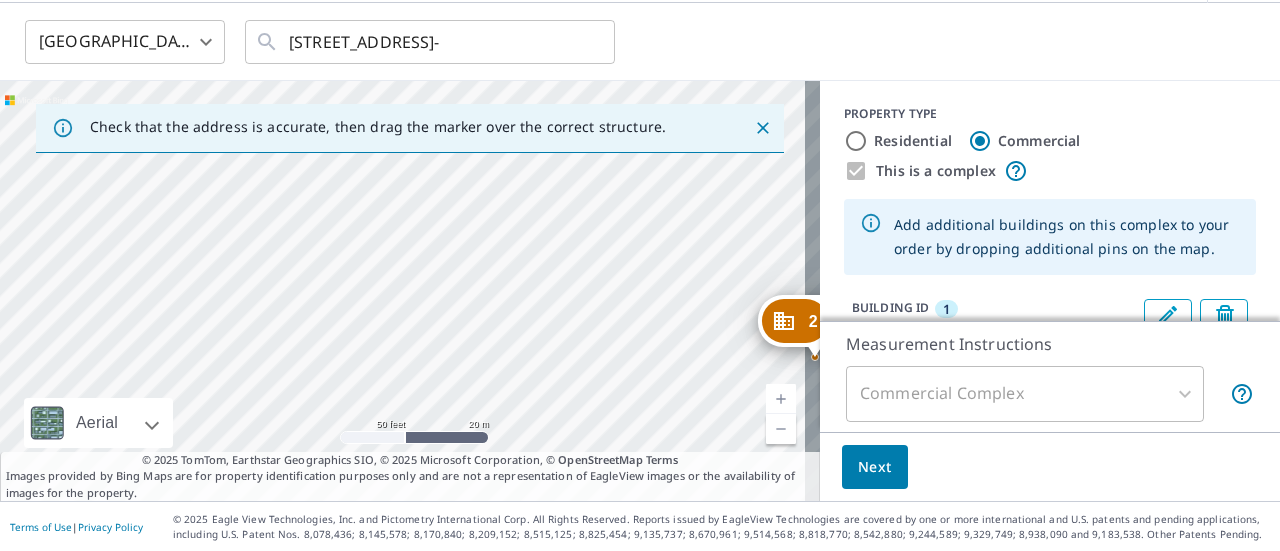 drag, startPoint x: 514, startPoint y: 321, endPoint x: 539, endPoint y: 369, distance: 54.120235 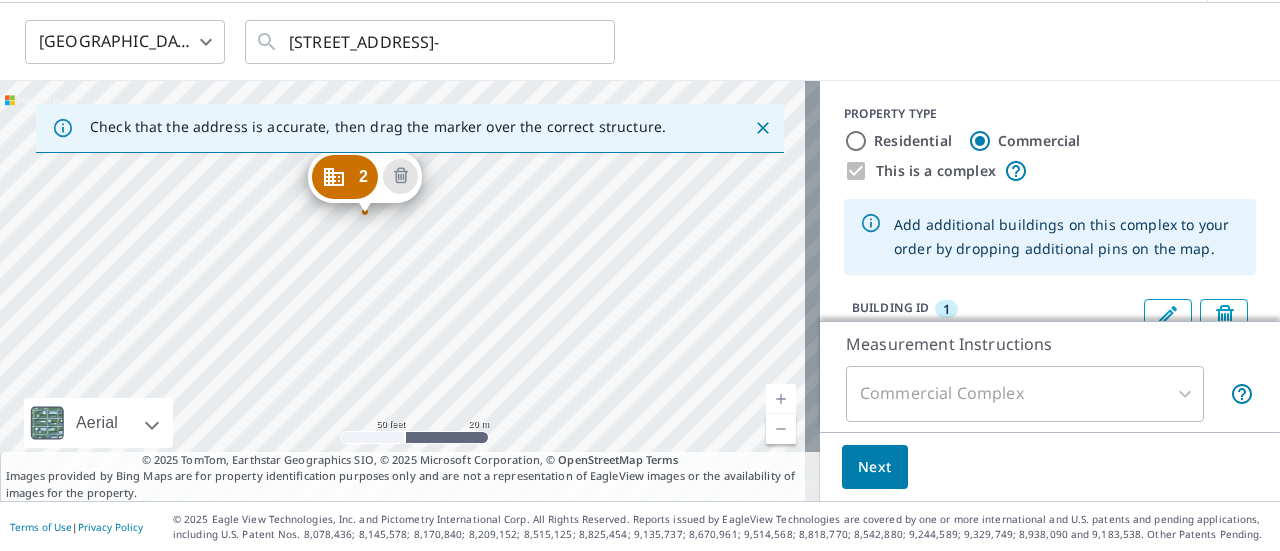 drag, startPoint x: 782, startPoint y: 318, endPoint x: 332, endPoint y: 173, distance: 472.7843 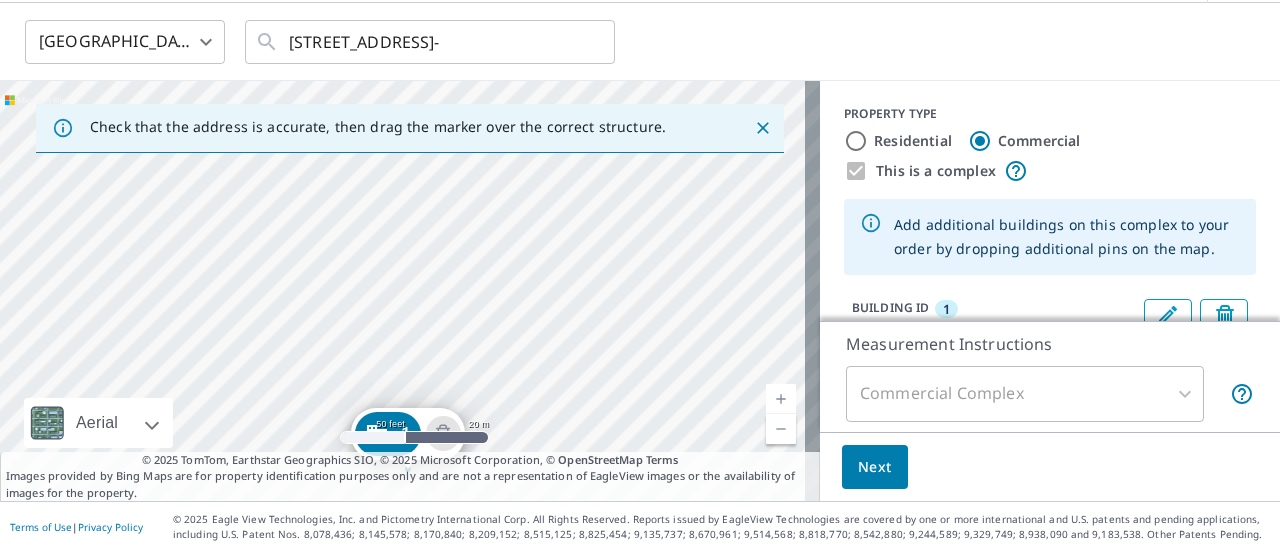 drag, startPoint x: 566, startPoint y: 245, endPoint x: 562, endPoint y: 403, distance: 158.05063 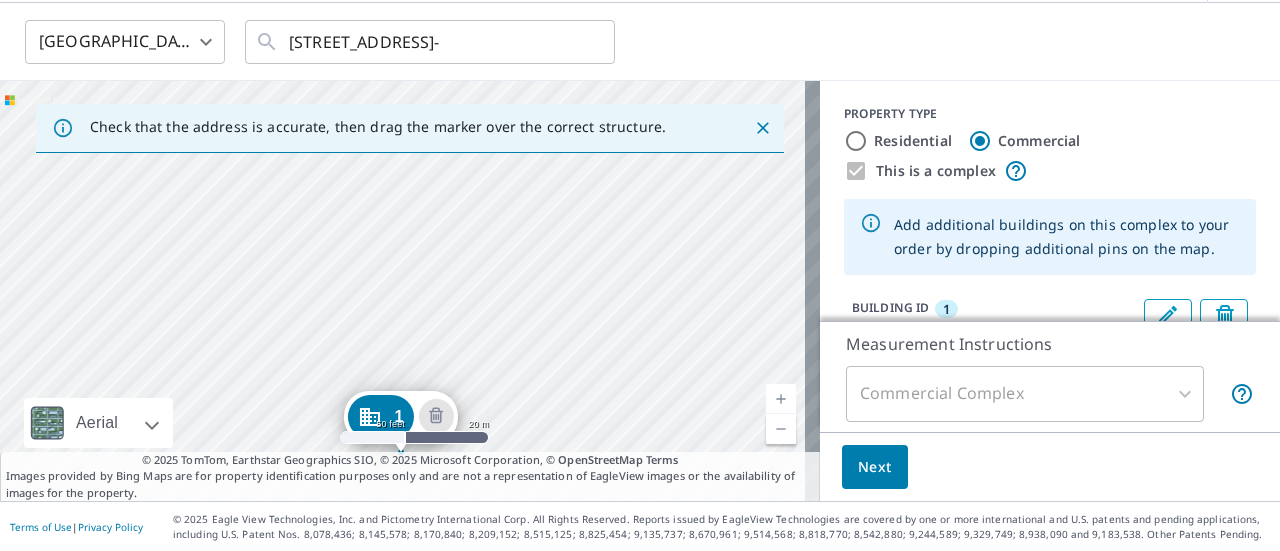 drag, startPoint x: 611, startPoint y: 235, endPoint x: 536, endPoint y: 531, distance: 305.35388 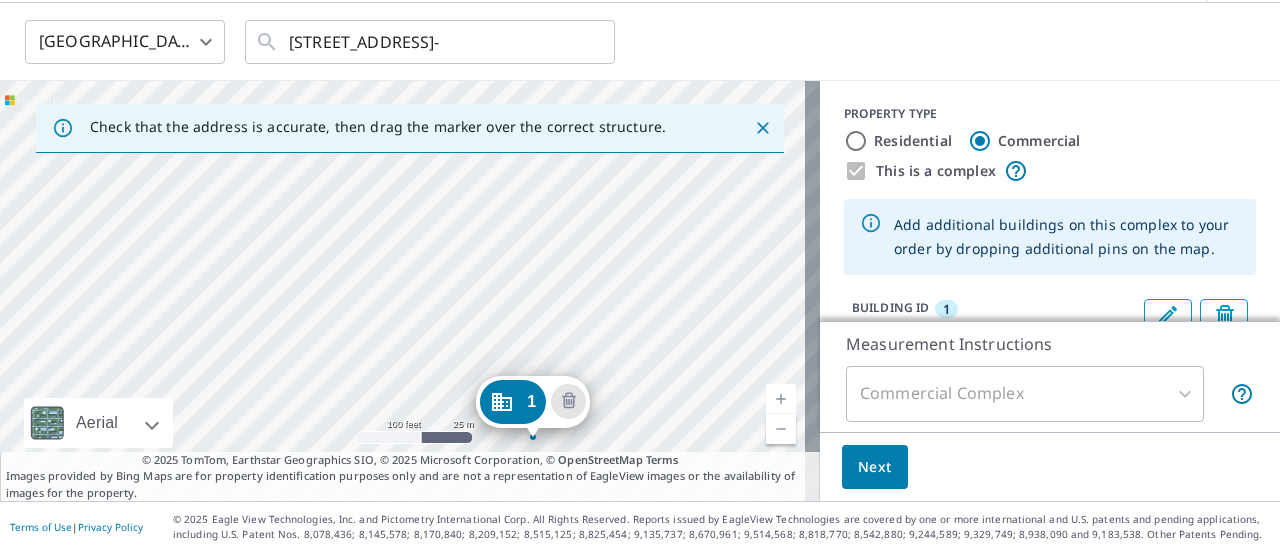 drag, startPoint x: 660, startPoint y: 191, endPoint x: 586, endPoint y: 532, distance: 348.93695 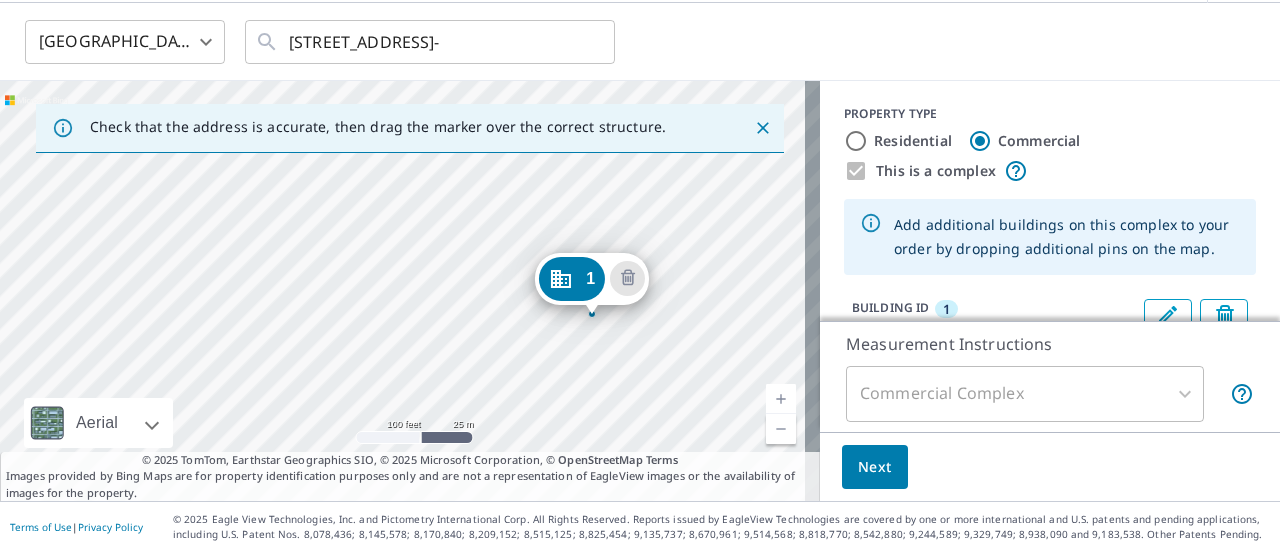 click on "2 [STREET_ADDRESS] [STREET_ADDRESS]" at bounding box center (410, 291) 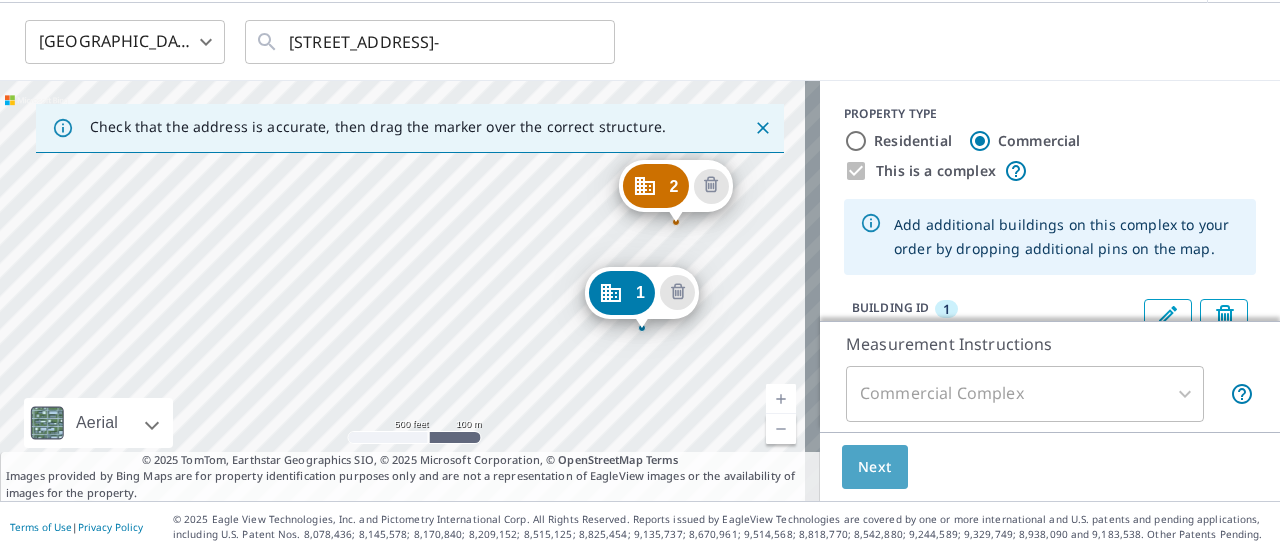 click on "Next" at bounding box center [875, 467] 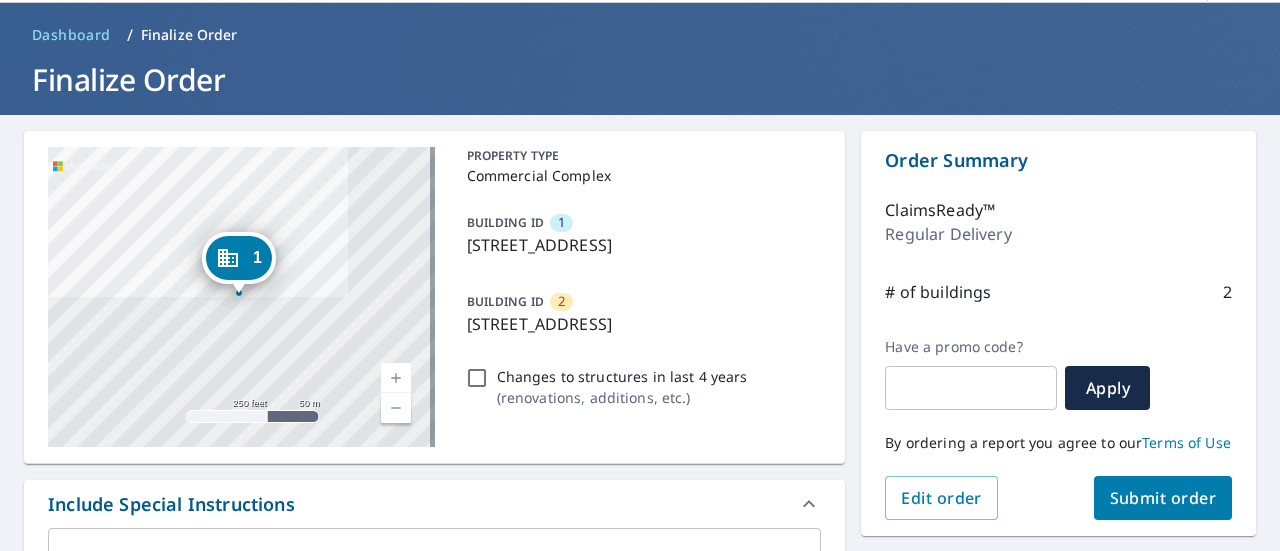 click on "Submit order" at bounding box center [1163, 498] 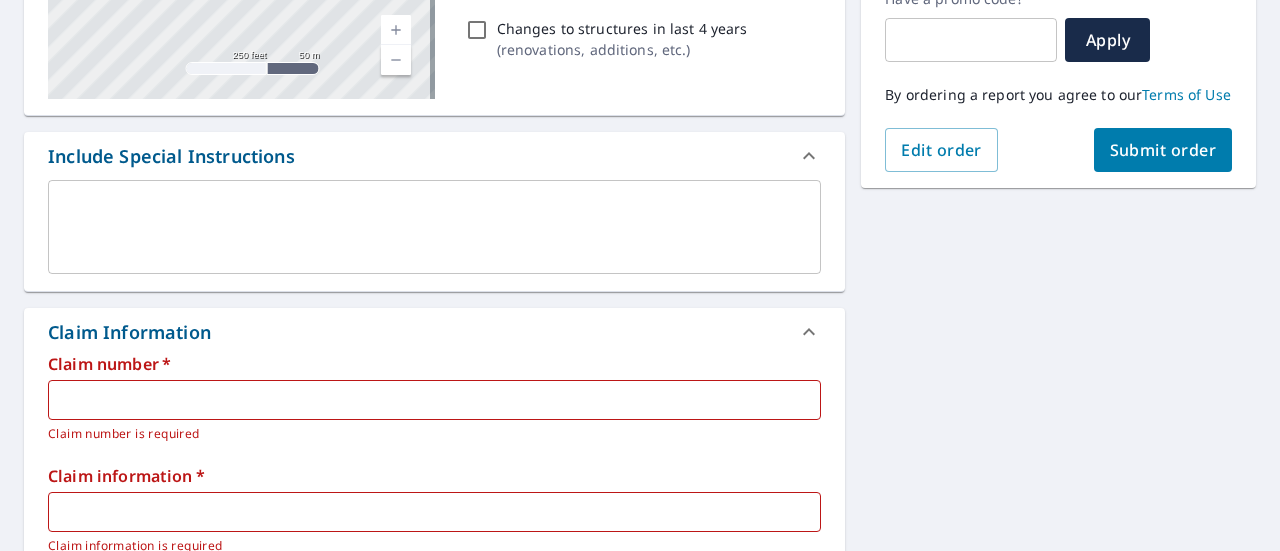 scroll, scrollTop: 470, scrollLeft: 0, axis: vertical 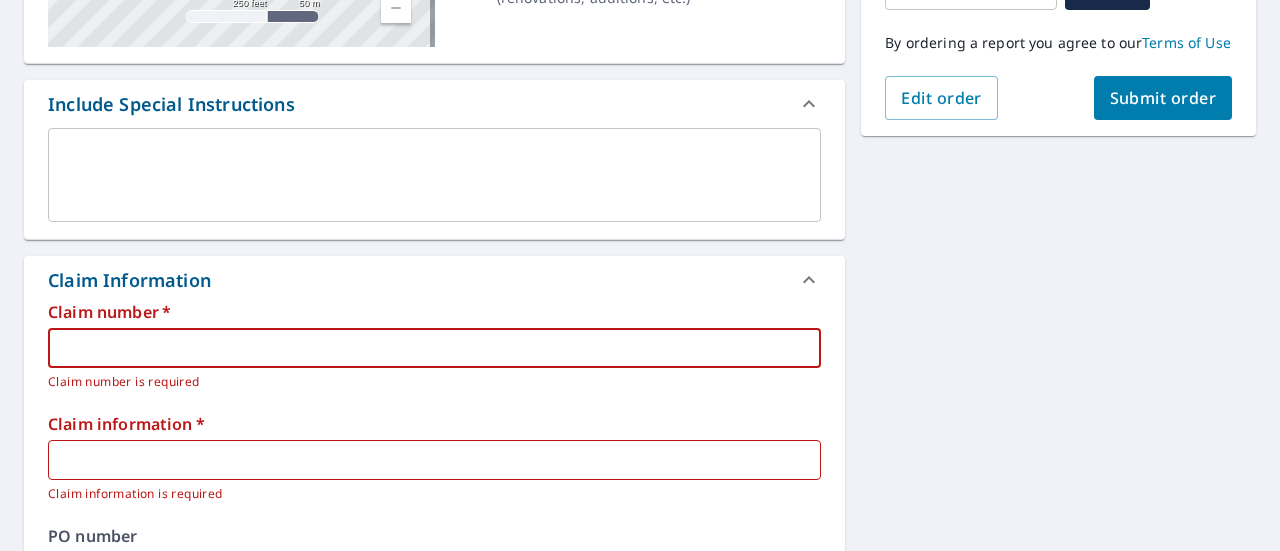 click at bounding box center (434, 348) 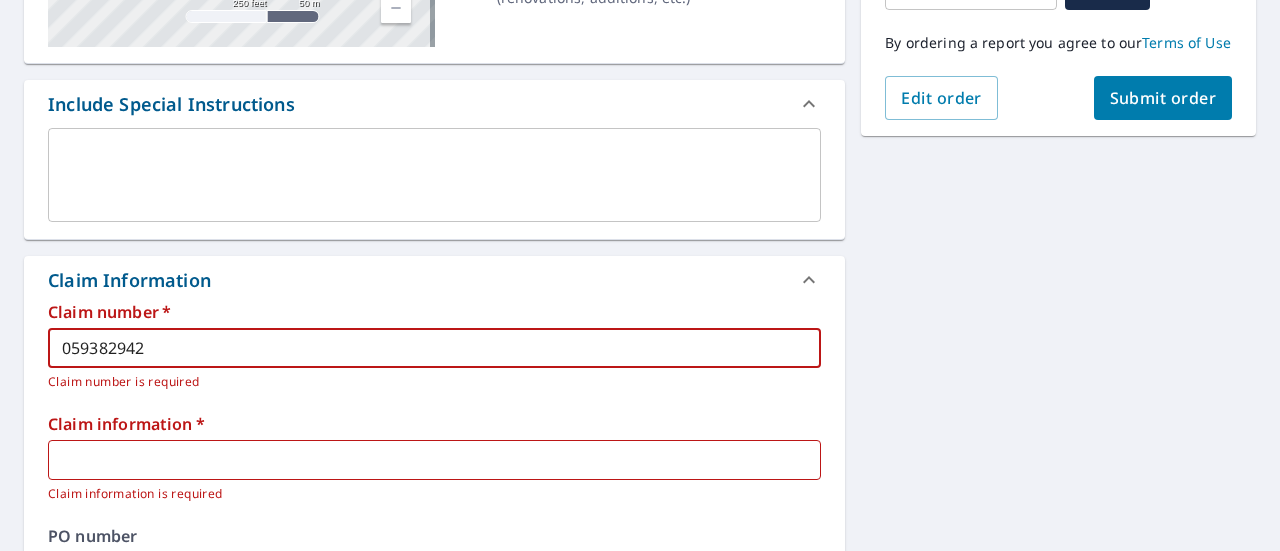 type on "059382942" 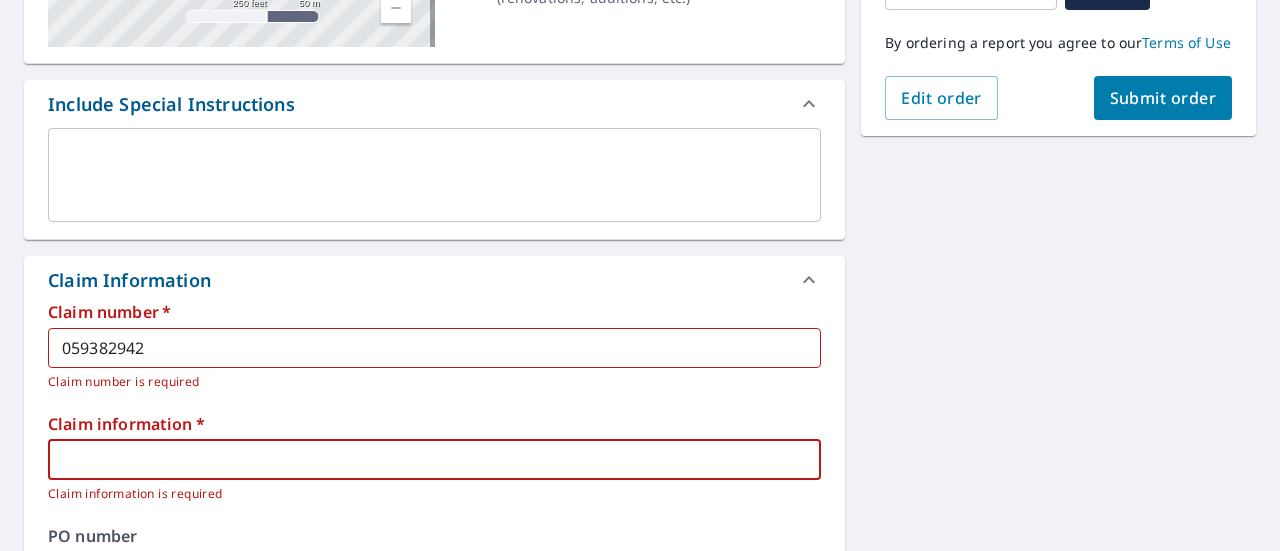click at bounding box center (434, 460) 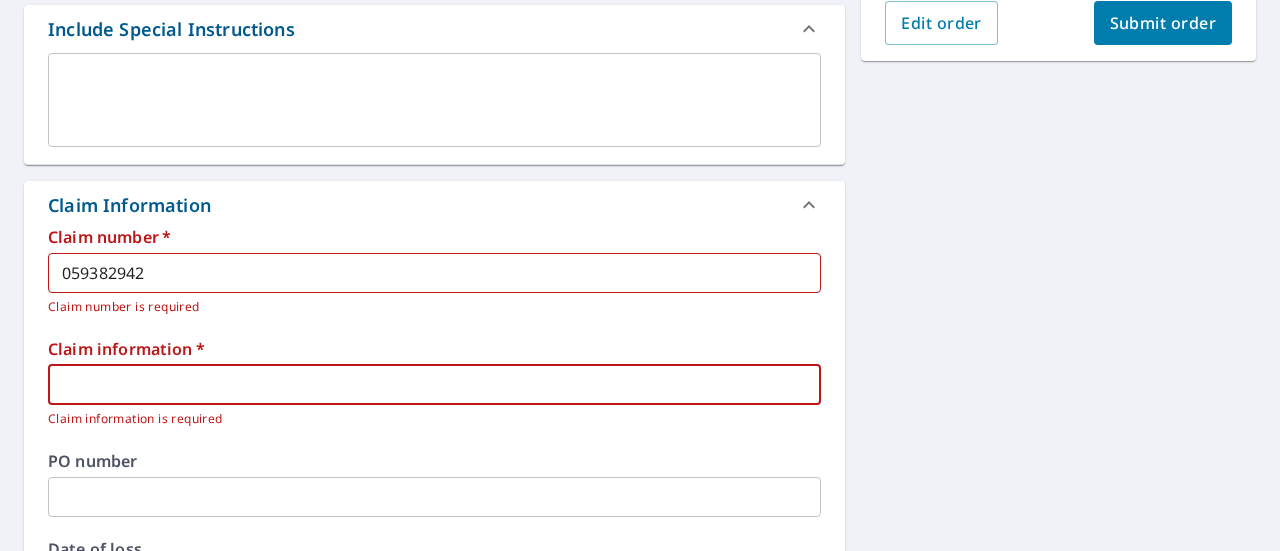 scroll, scrollTop: 670, scrollLeft: 0, axis: vertical 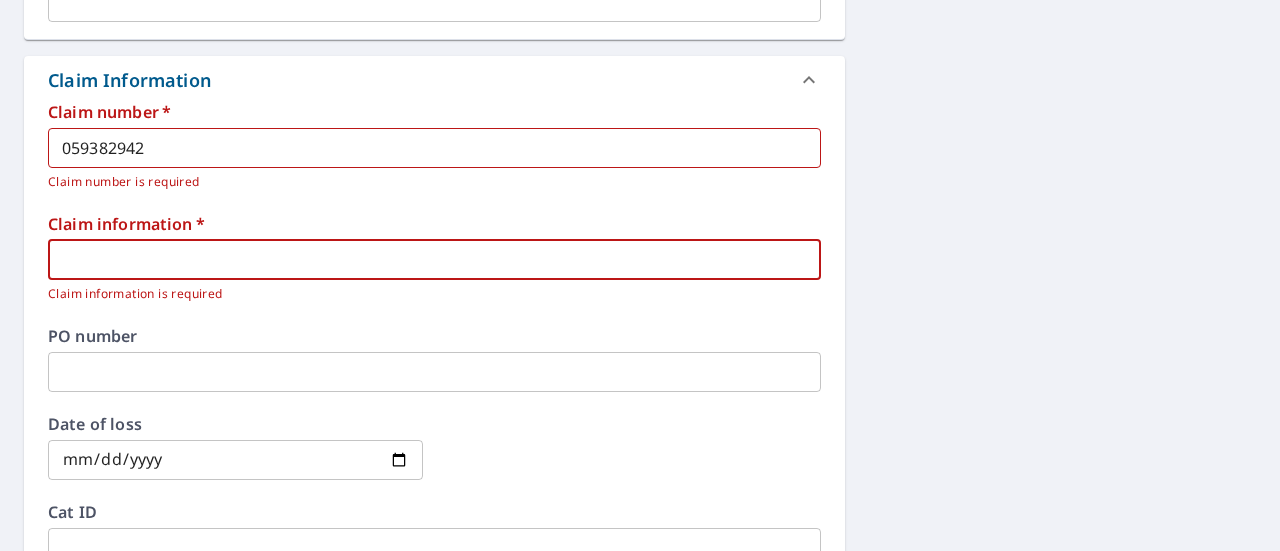 paste on "059382942" 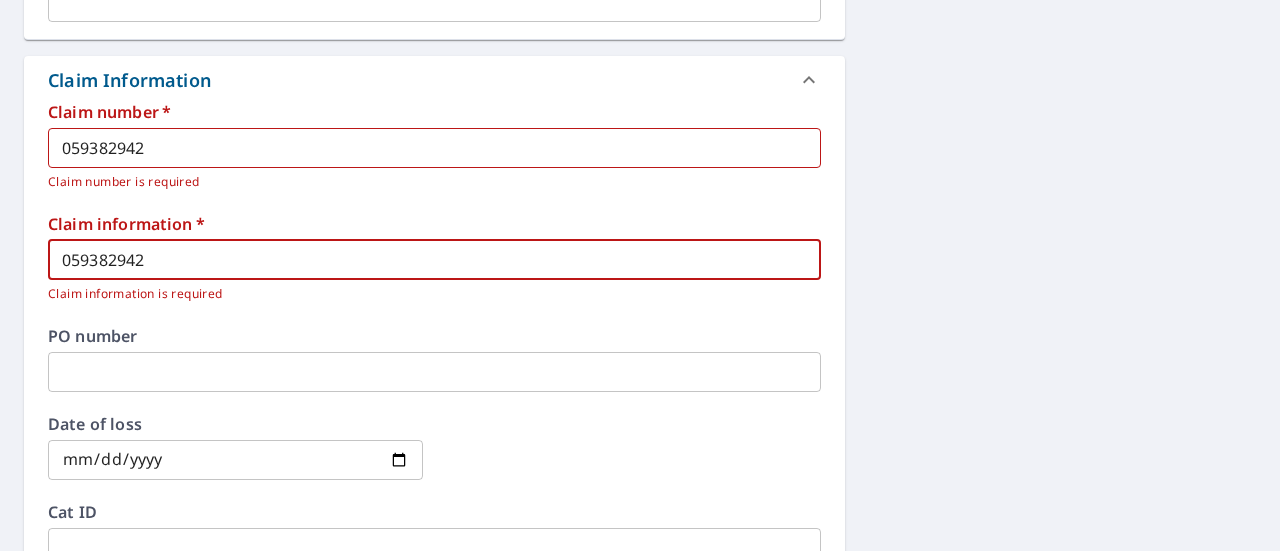 scroll, scrollTop: 737, scrollLeft: 0, axis: vertical 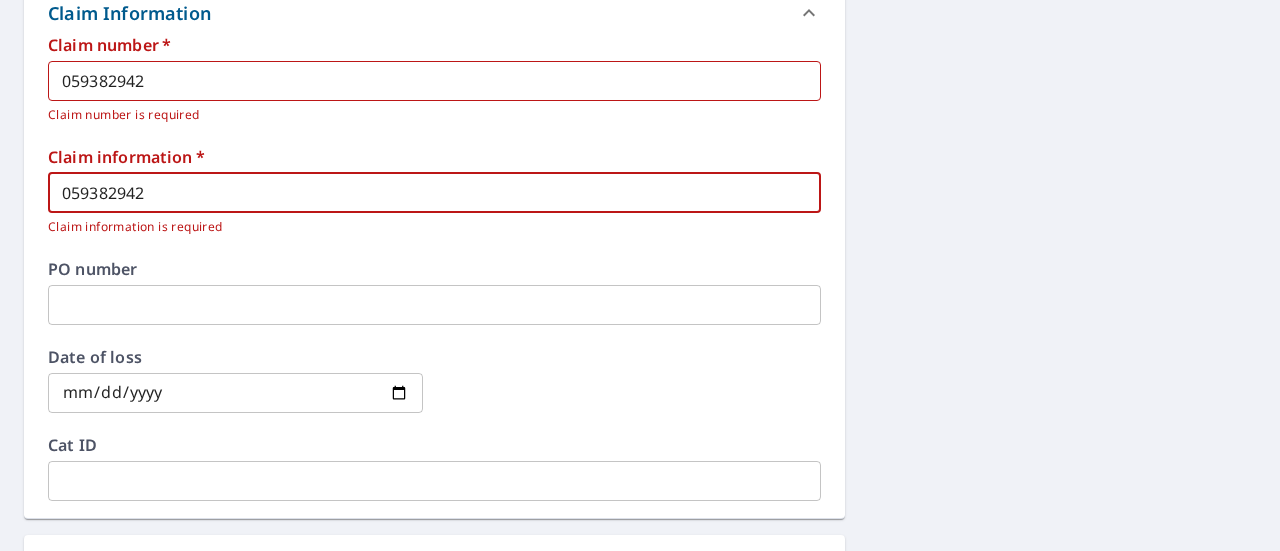 type on "059382942" 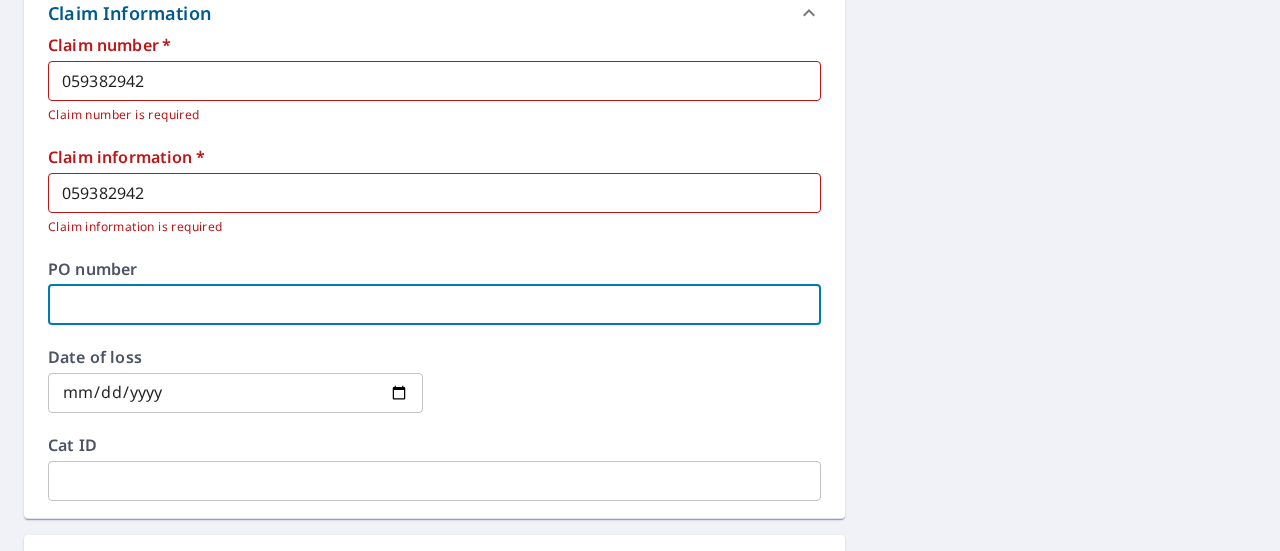scroll, scrollTop: 804, scrollLeft: 0, axis: vertical 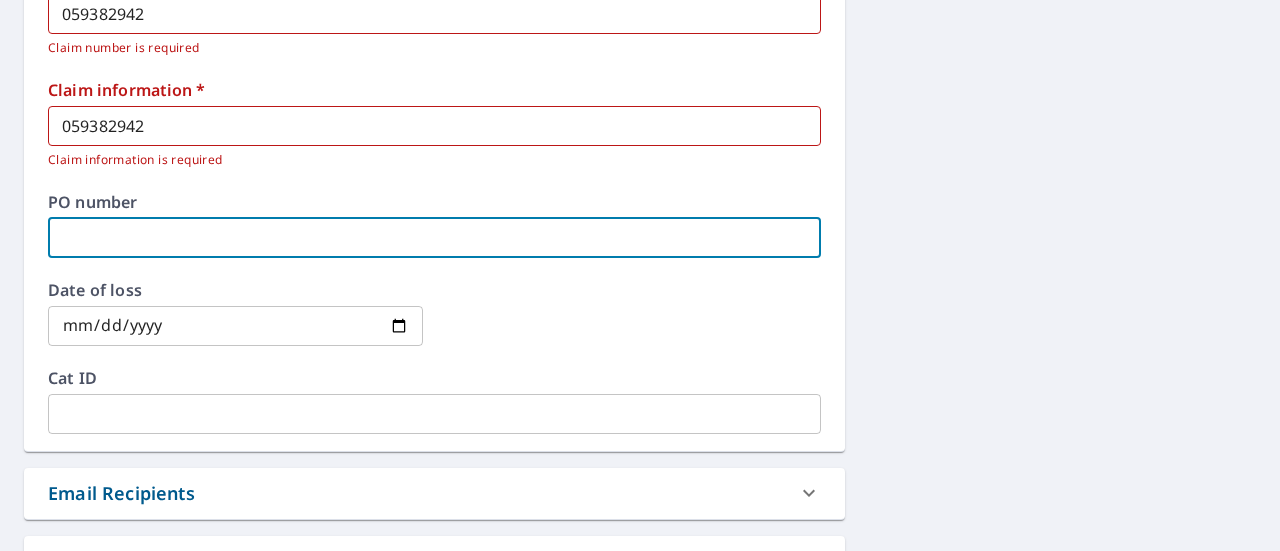 click at bounding box center (235, 326) 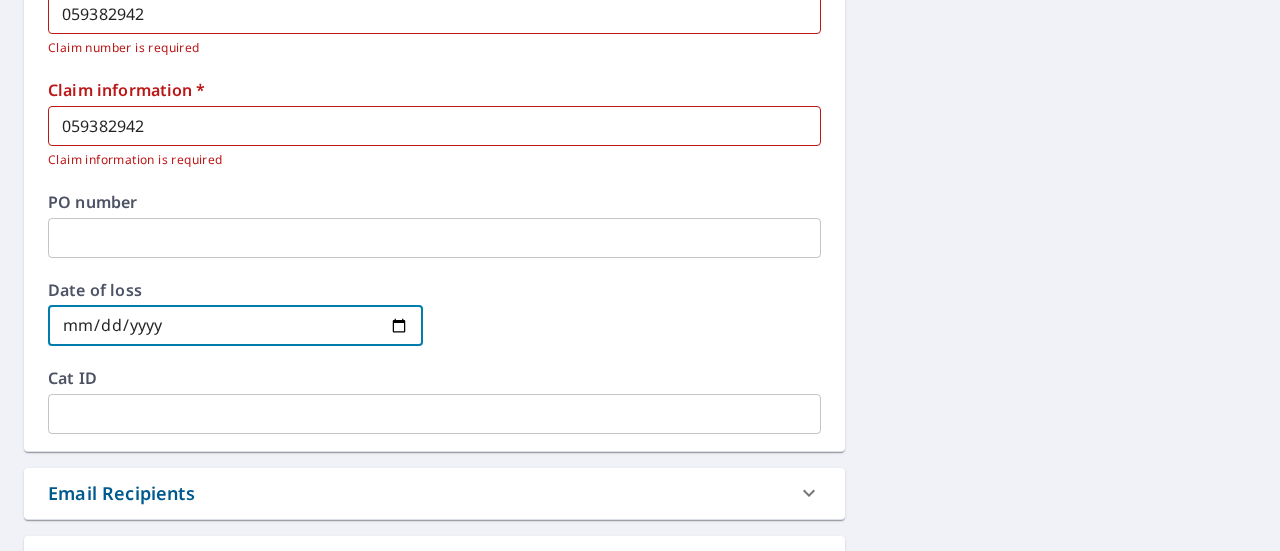 click at bounding box center (235, 326) 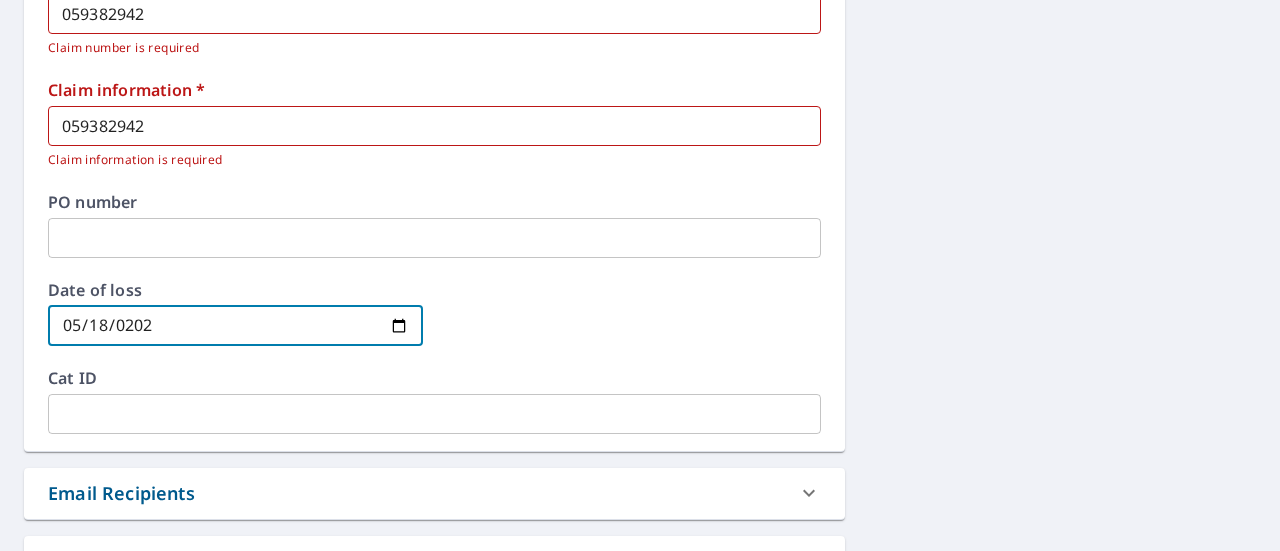 type on "[DATE]" 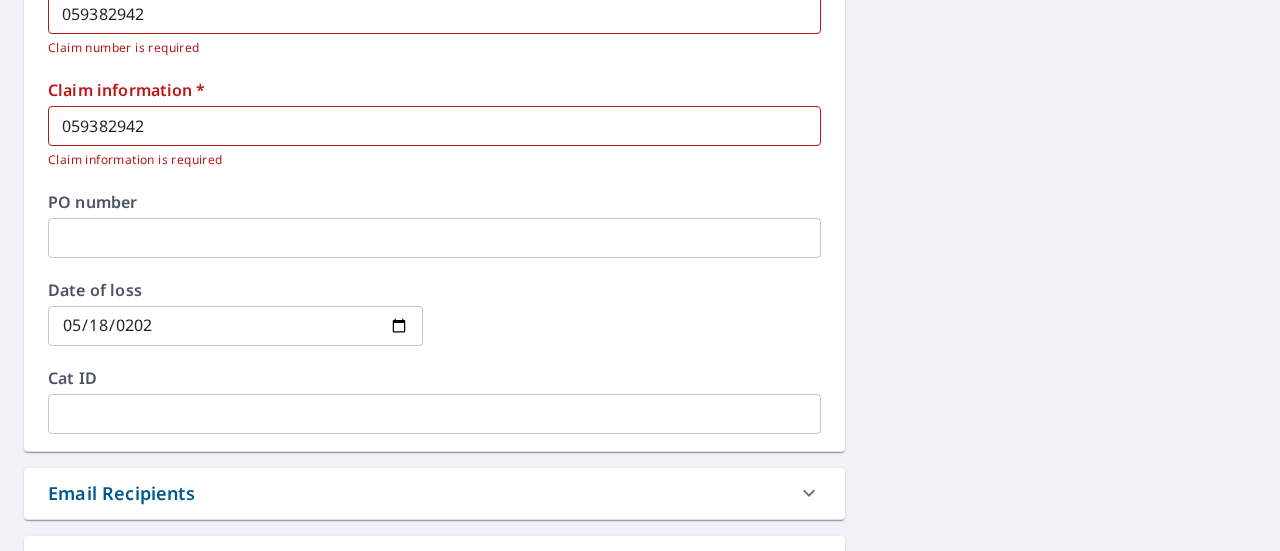 scroll, scrollTop: 870, scrollLeft: 0, axis: vertical 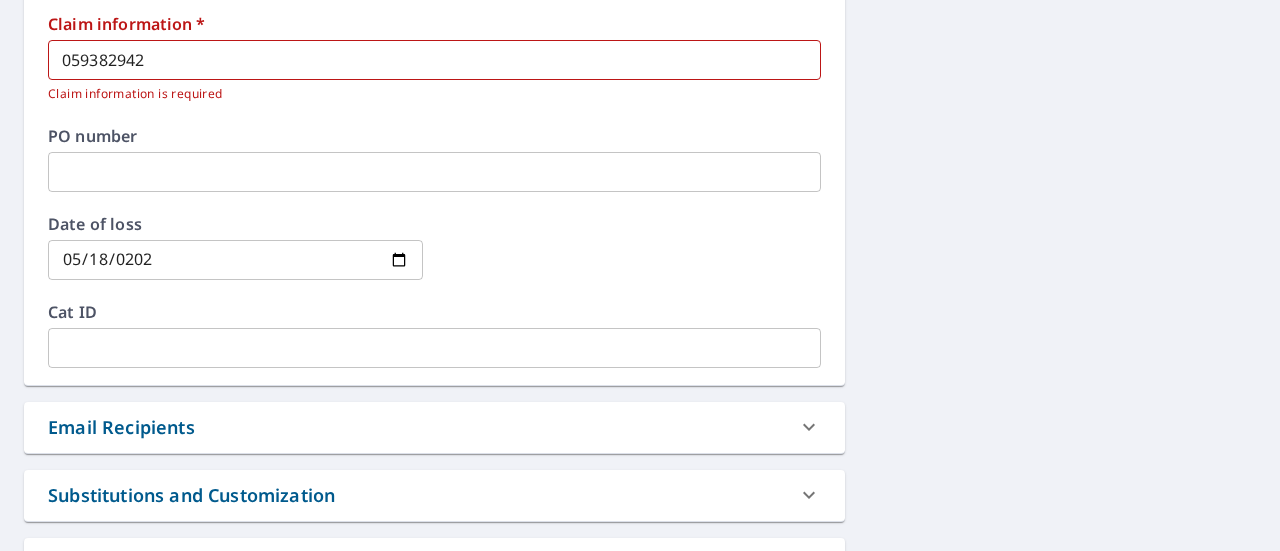 click at bounding box center [434, 348] 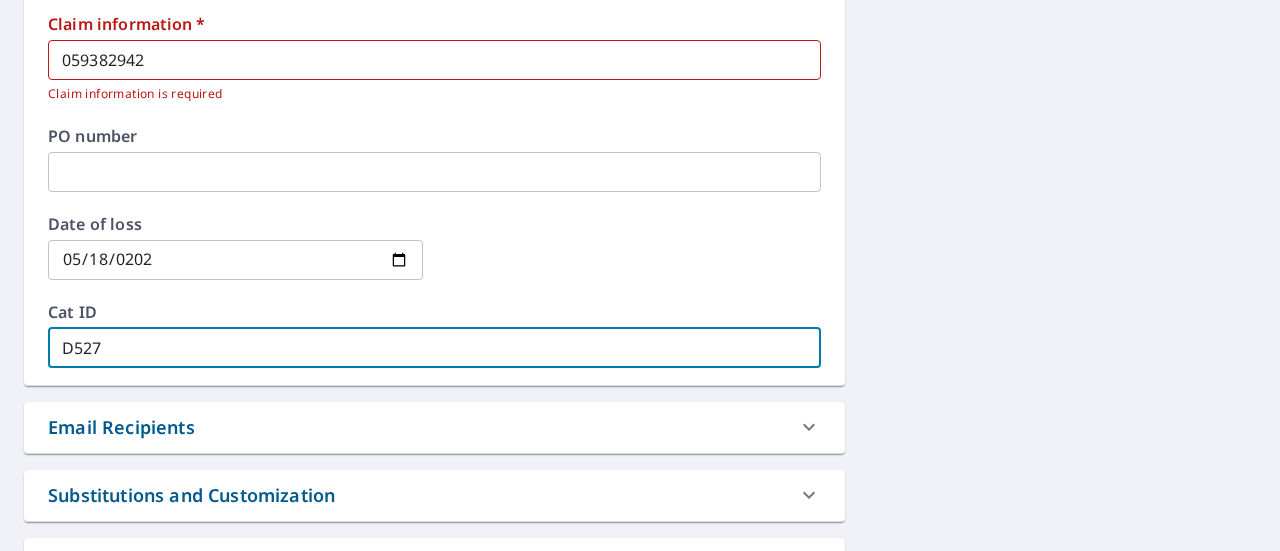 type on "D527" 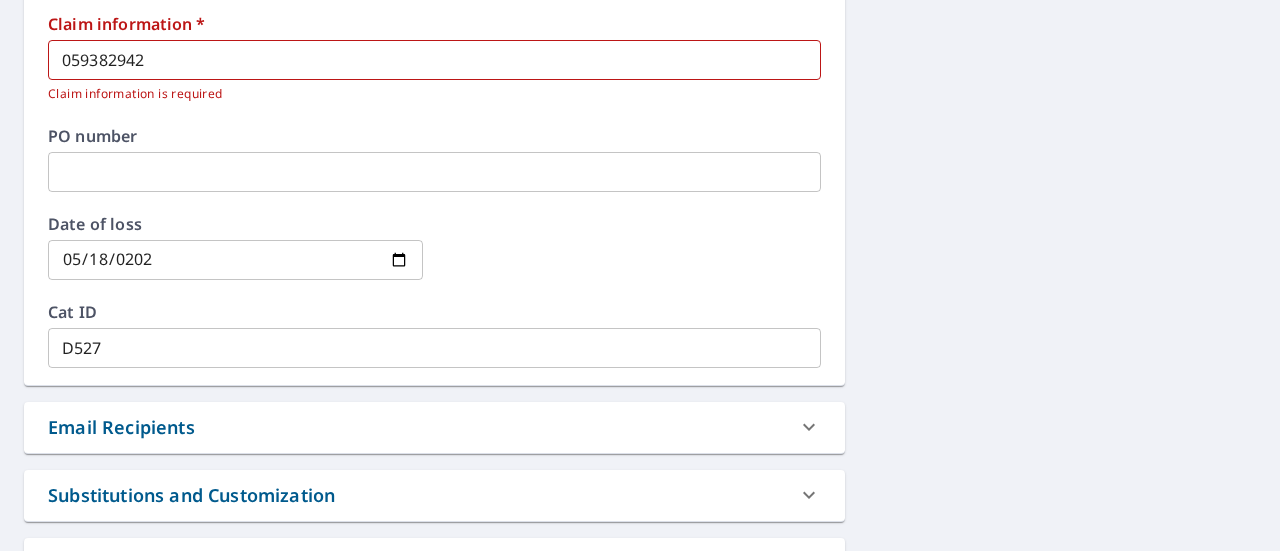 click at bounding box center (634, 260) 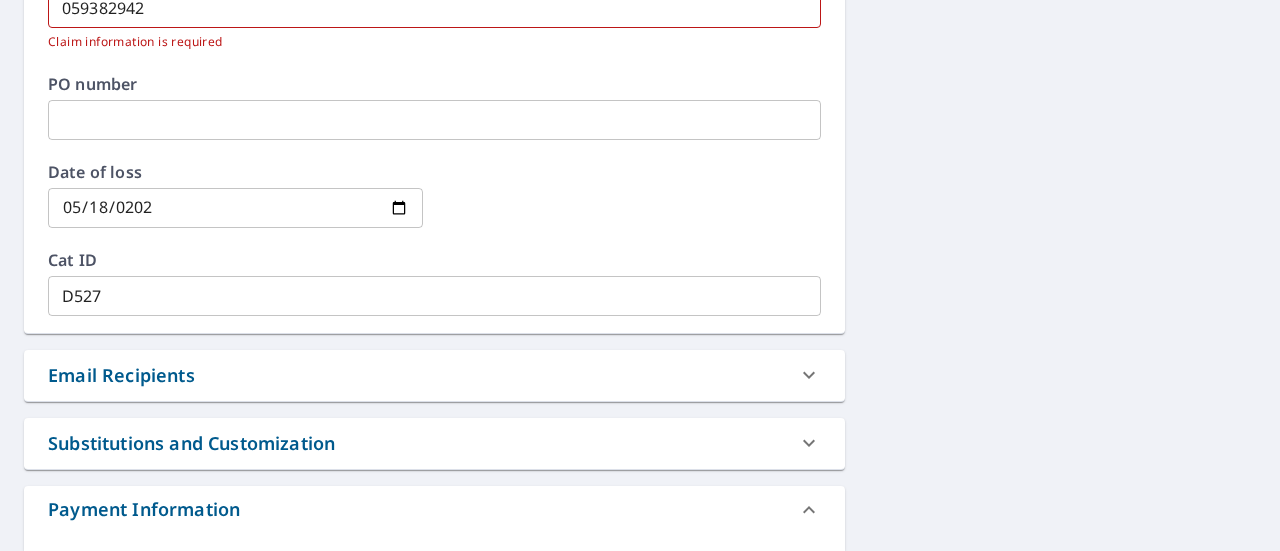 scroll, scrollTop: 397, scrollLeft: 0, axis: vertical 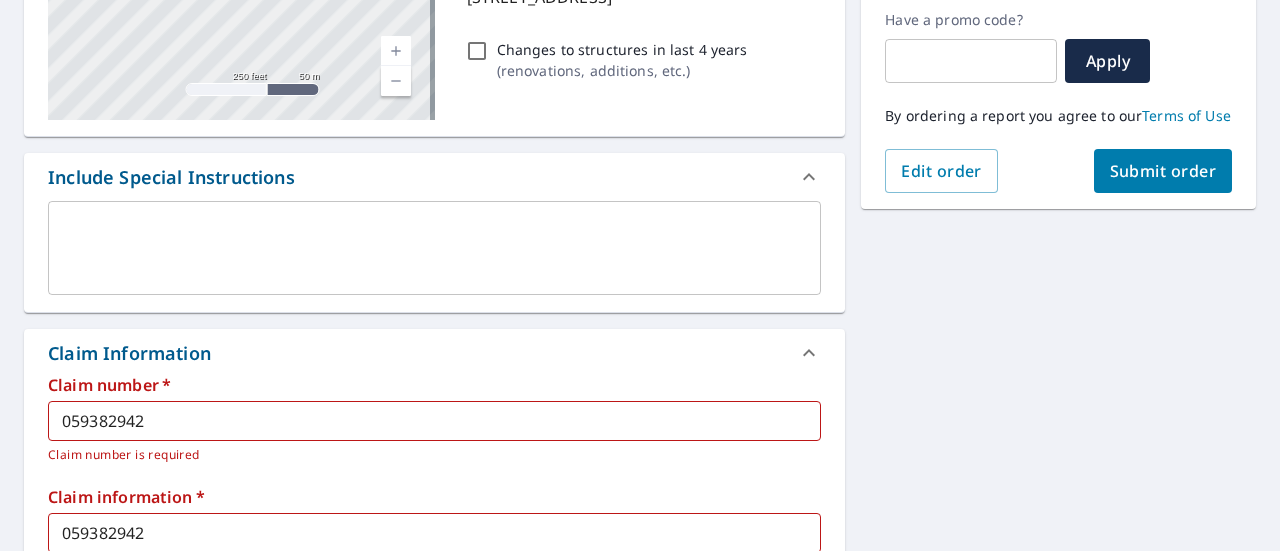 click on "Submit order" at bounding box center (1163, 171) 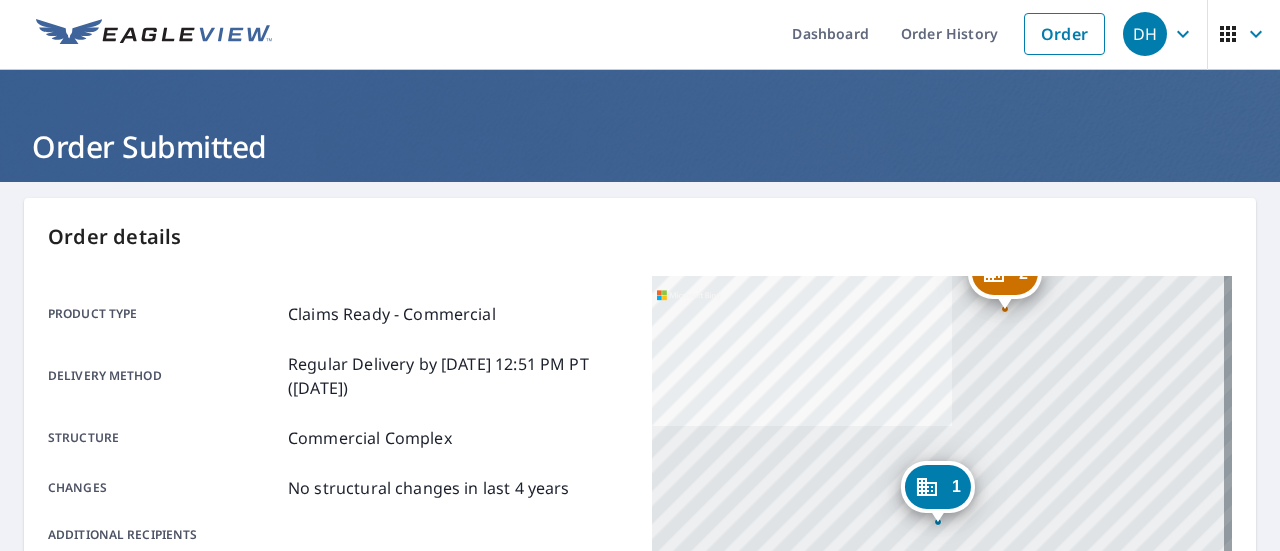 scroll, scrollTop: 0, scrollLeft: 0, axis: both 